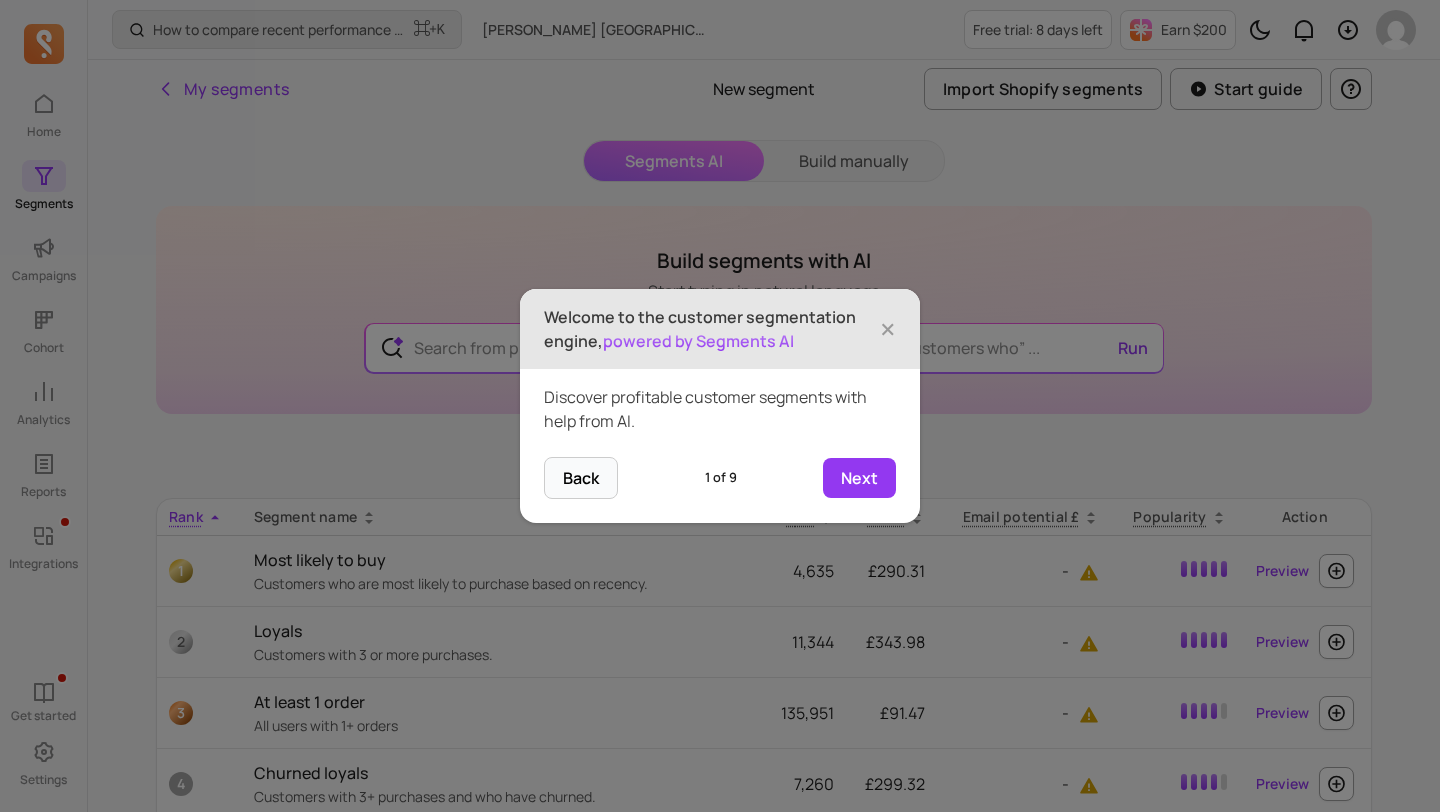 scroll, scrollTop: 0, scrollLeft: 0, axis: both 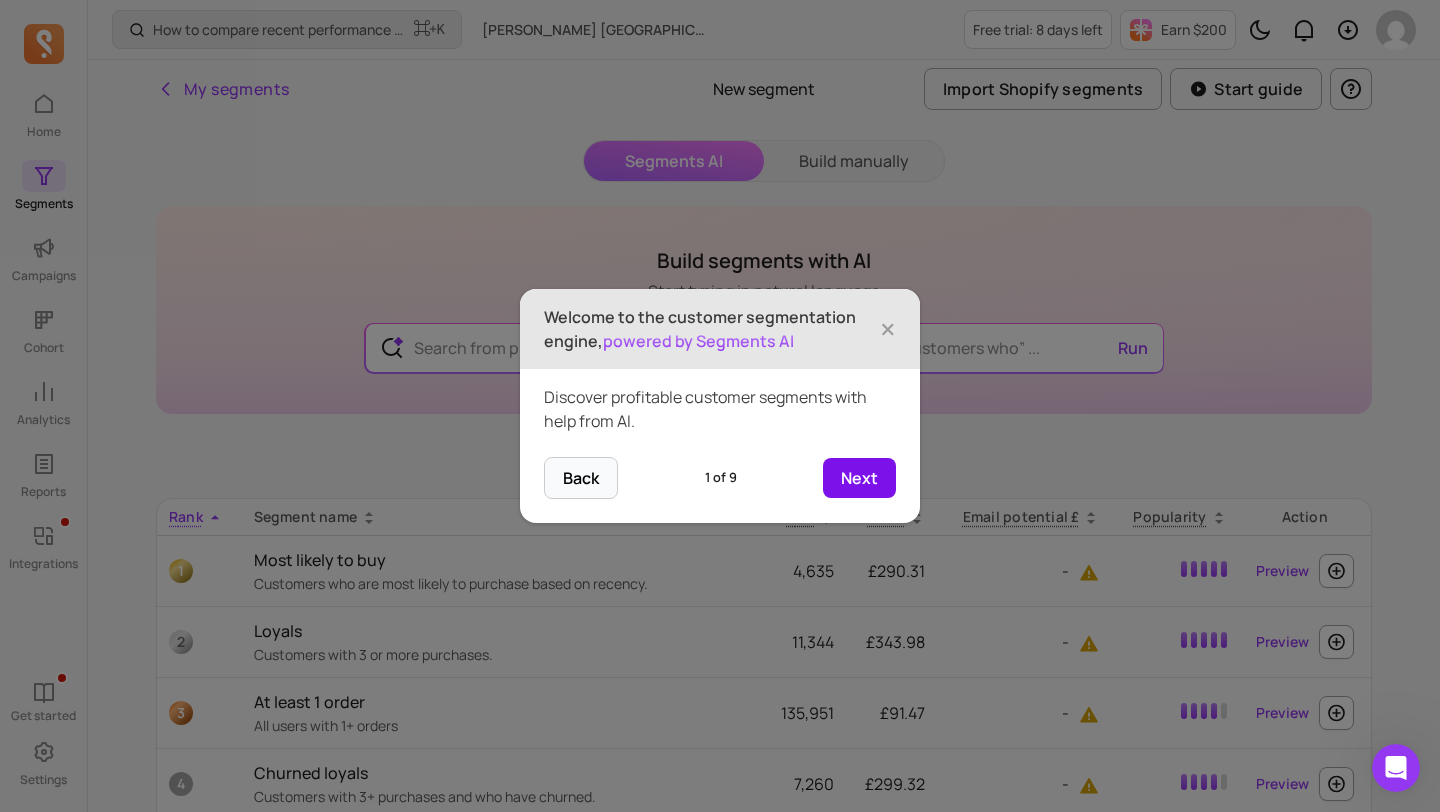 click on "Next" at bounding box center [859, 478] 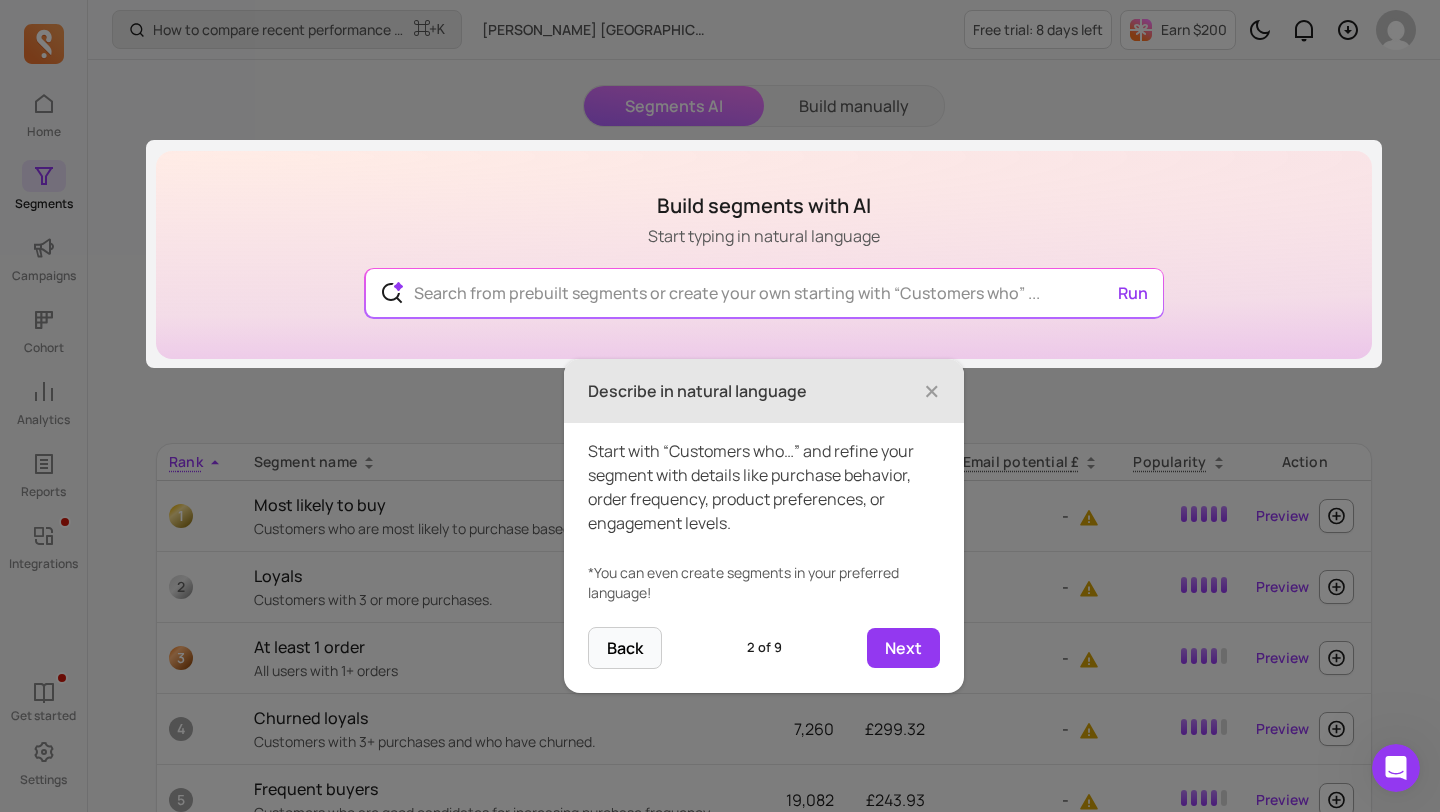 scroll, scrollTop: 56, scrollLeft: 0, axis: vertical 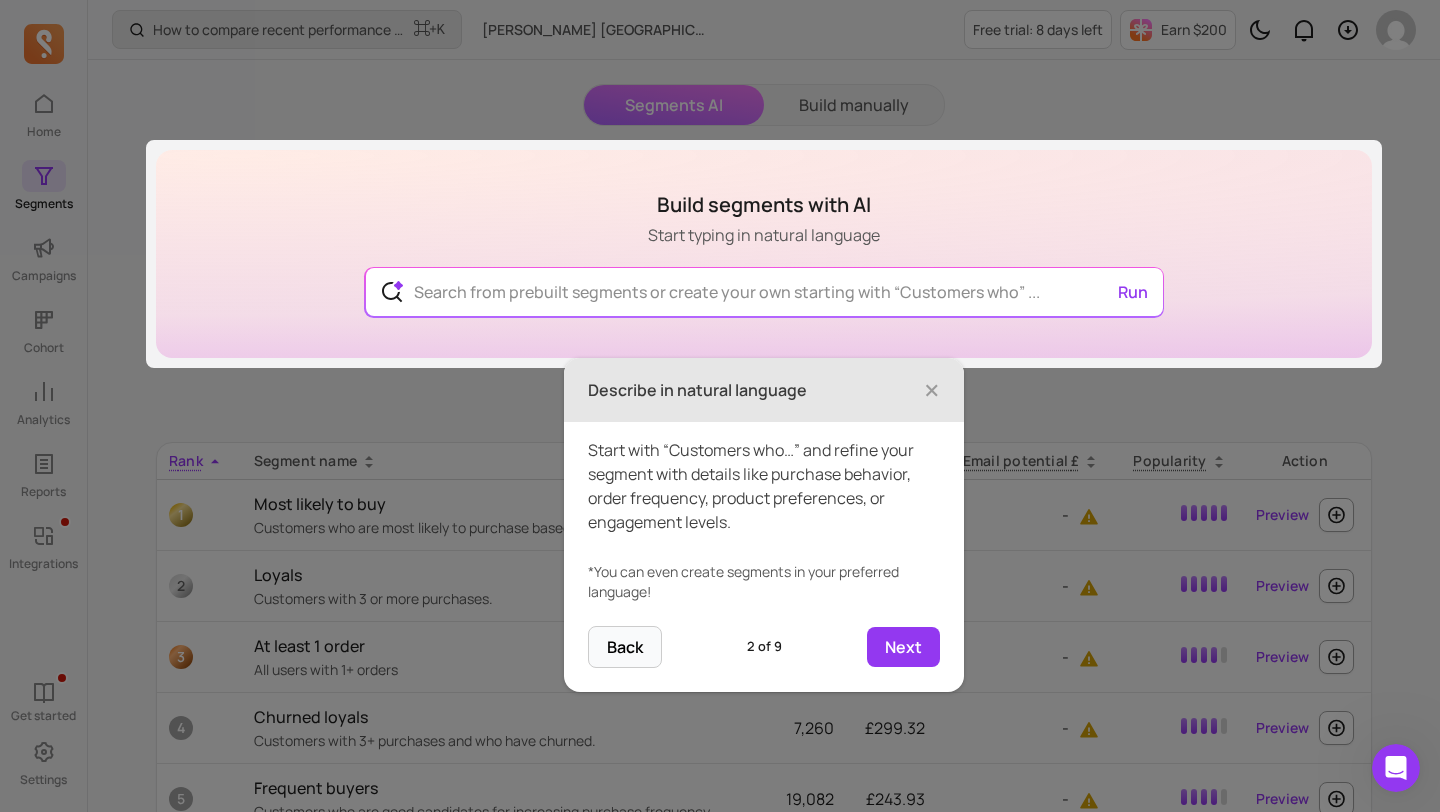 click on "Next" at bounding box center [903, 647] 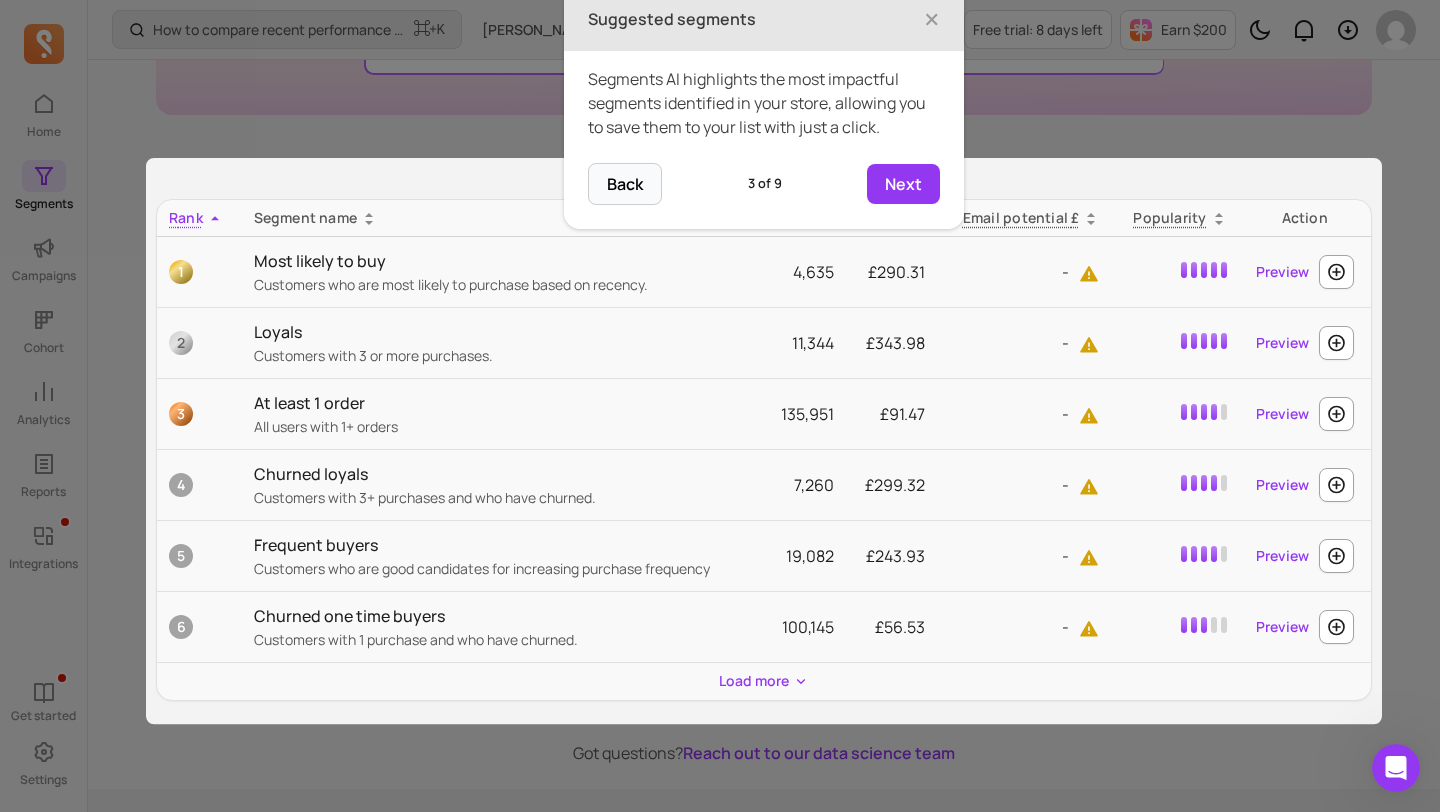 scroll, scrollTop: 304, scrollLeft: 0, axis: vertical 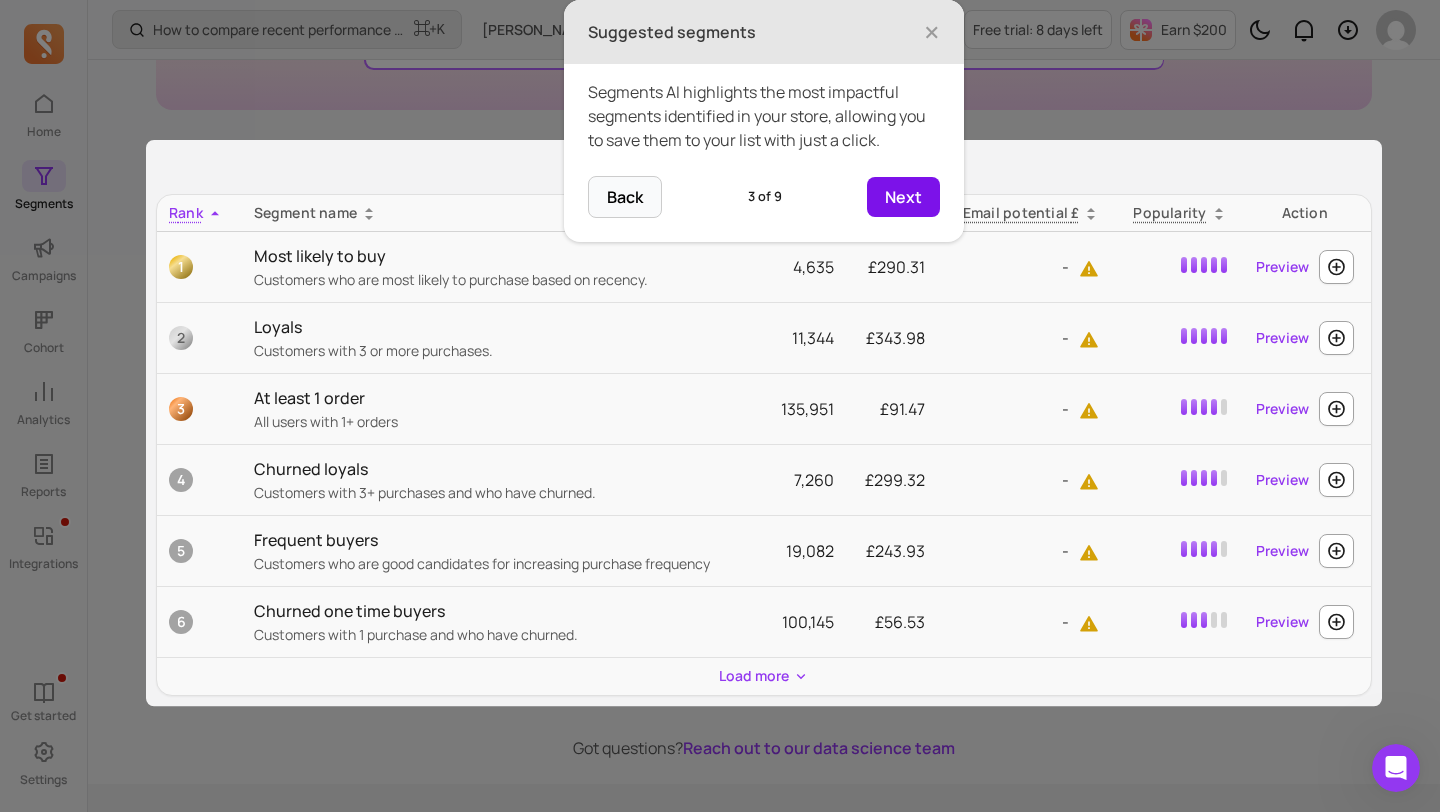 click on "Next" at bounding box center [903, 197] 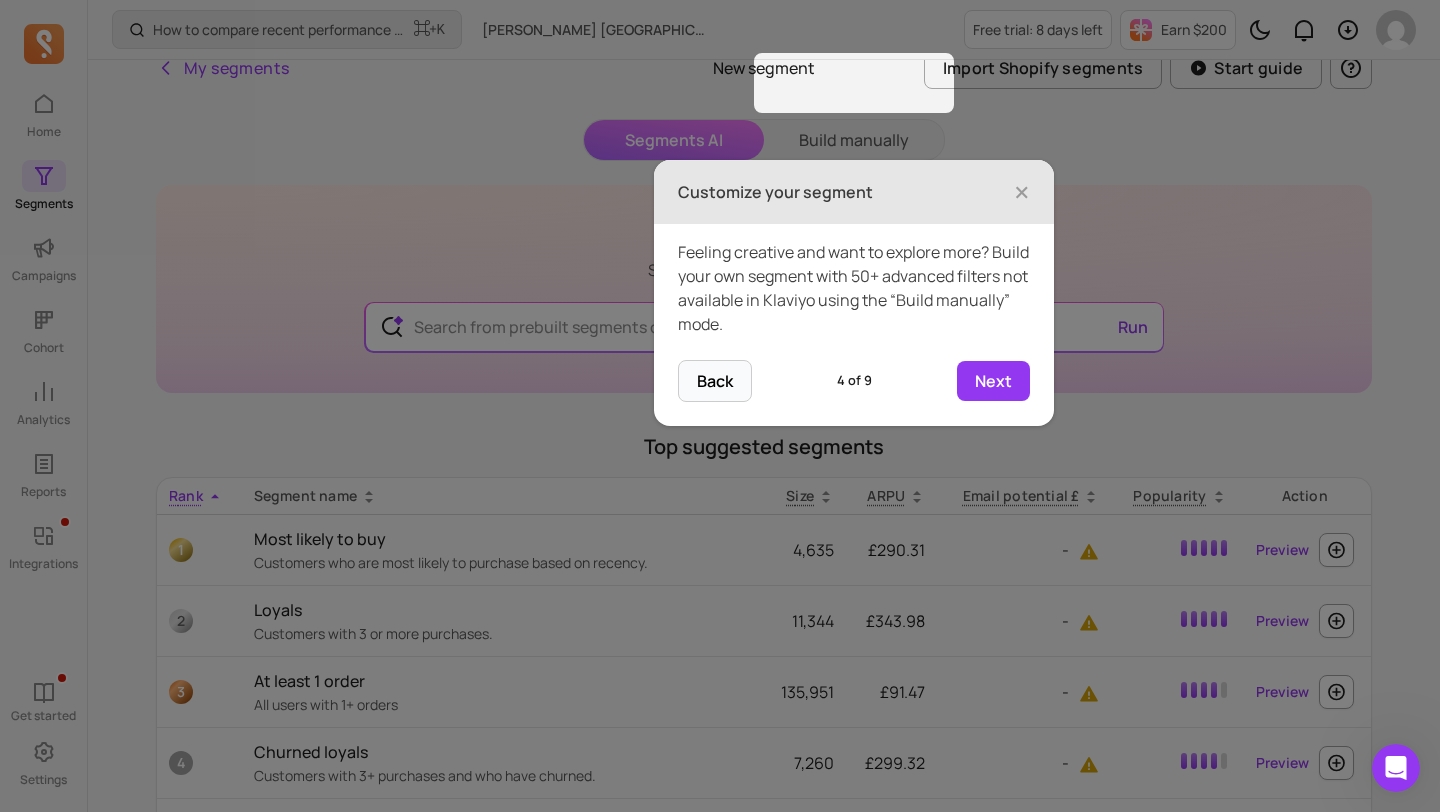 scroll, scrollTop: 0, scrollLeft: 0, axis: both 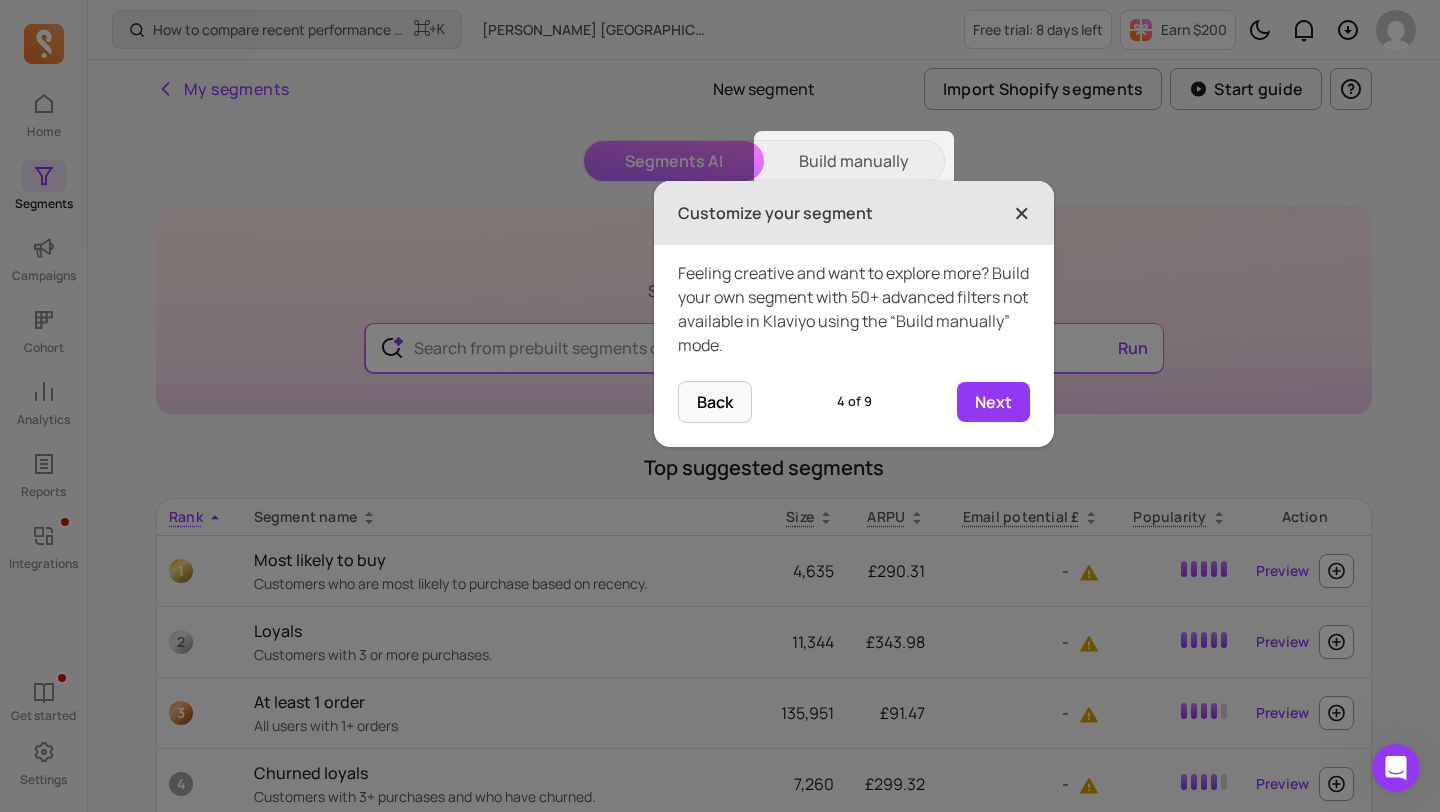 click on "×" at bounding box center [1022, 213] 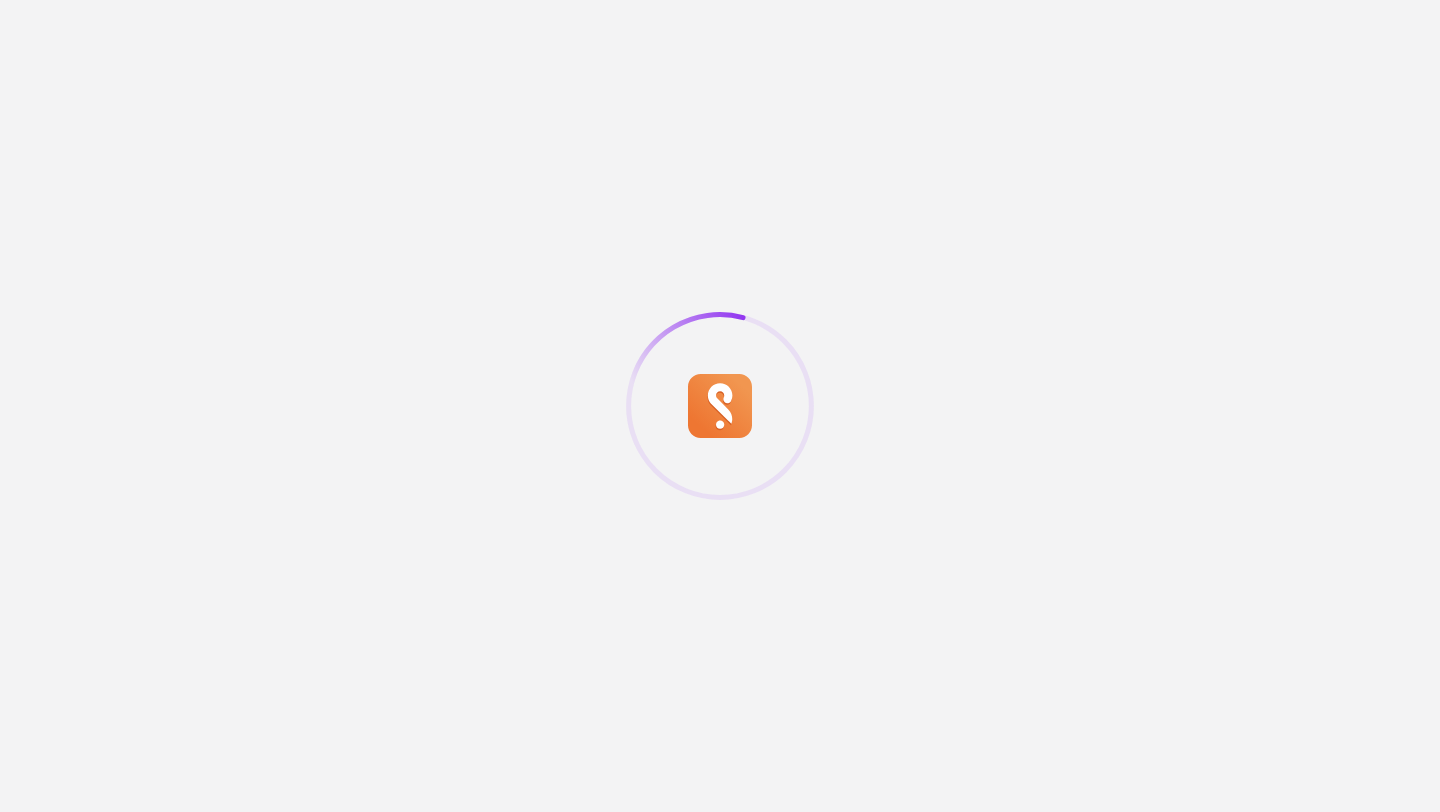 scroll, scrollTop: 0, scrollLeft: 0, axis: both 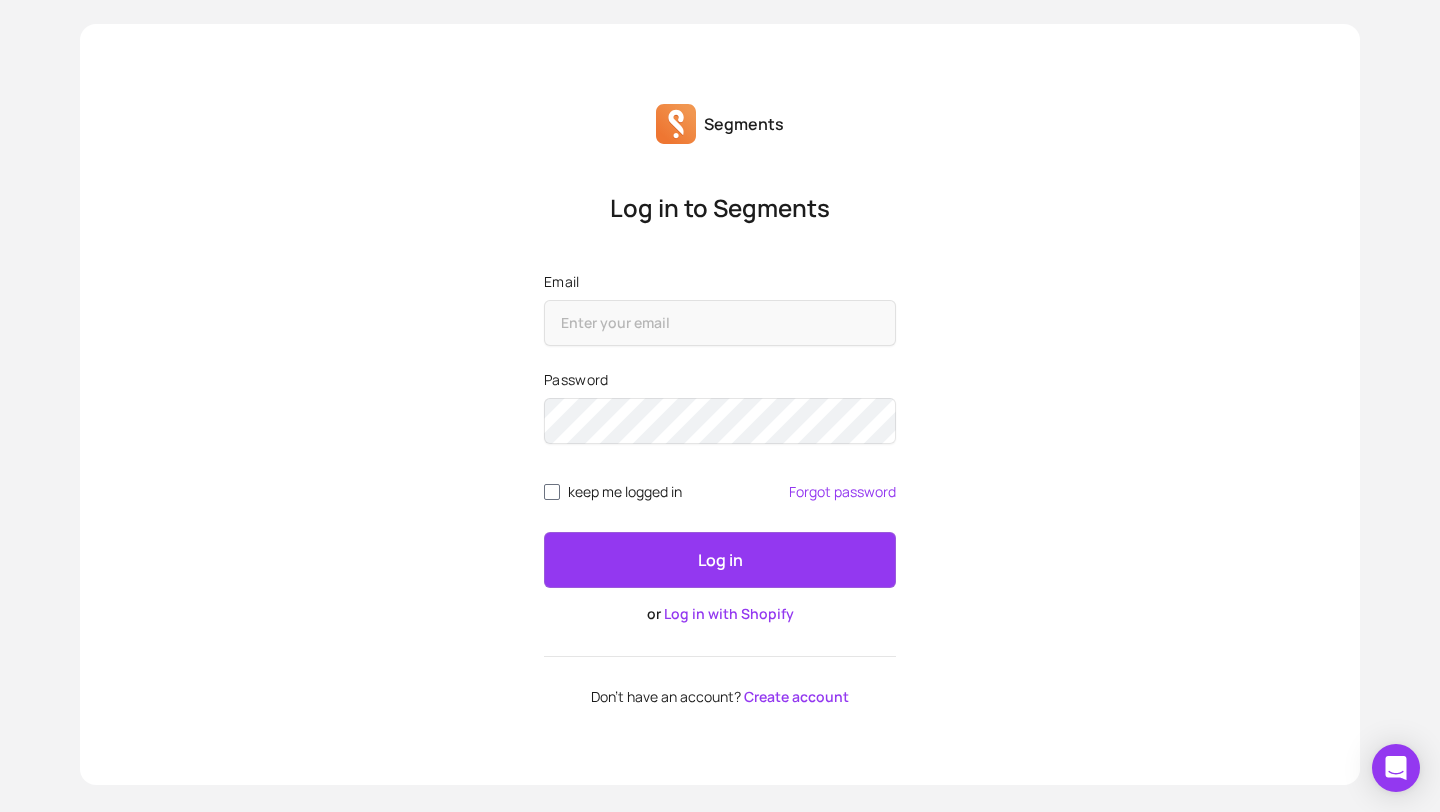 click on "Log in with Shopify" at bounding box center (729, 613) 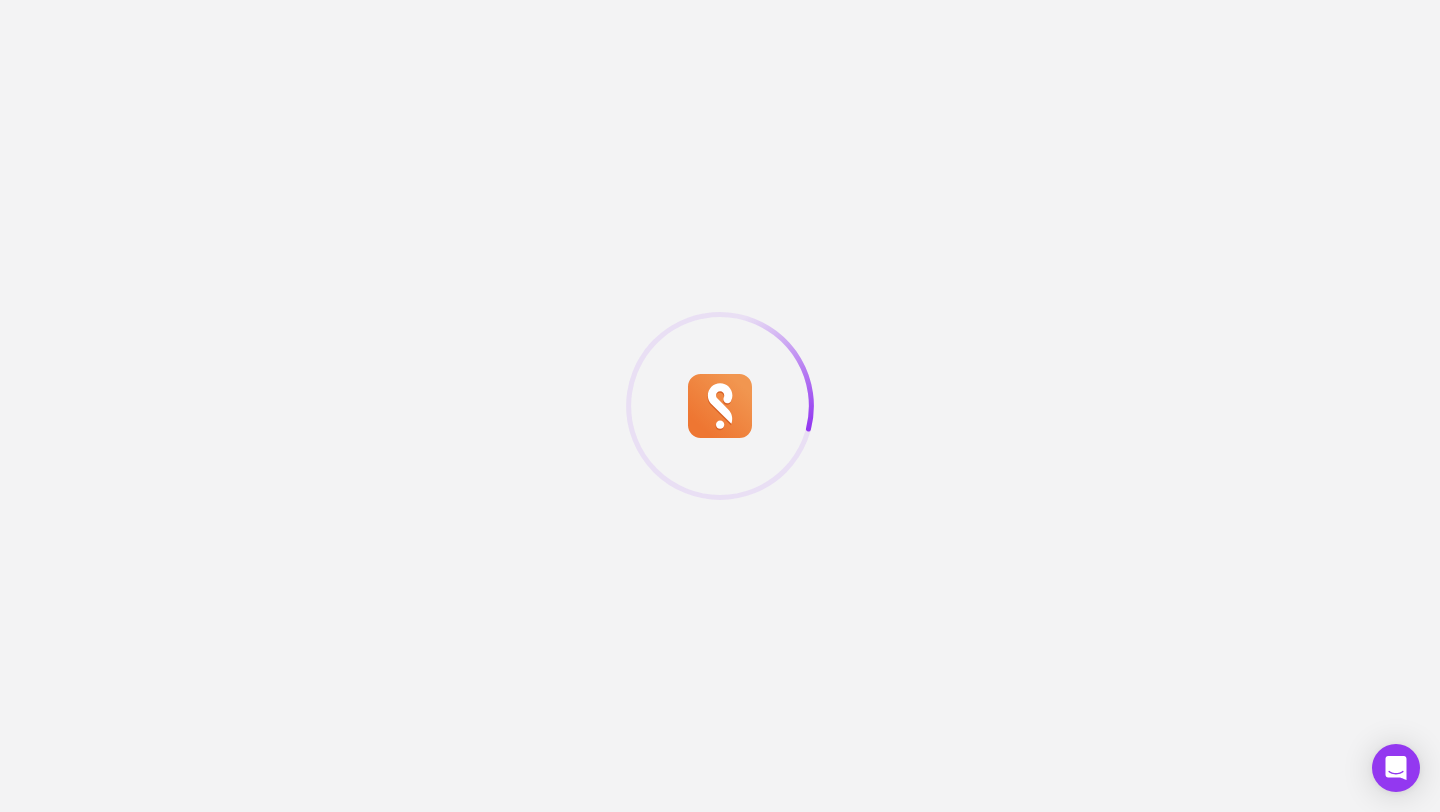 scroll, scrollTop: 0, scrollLeft: 0, axis: both 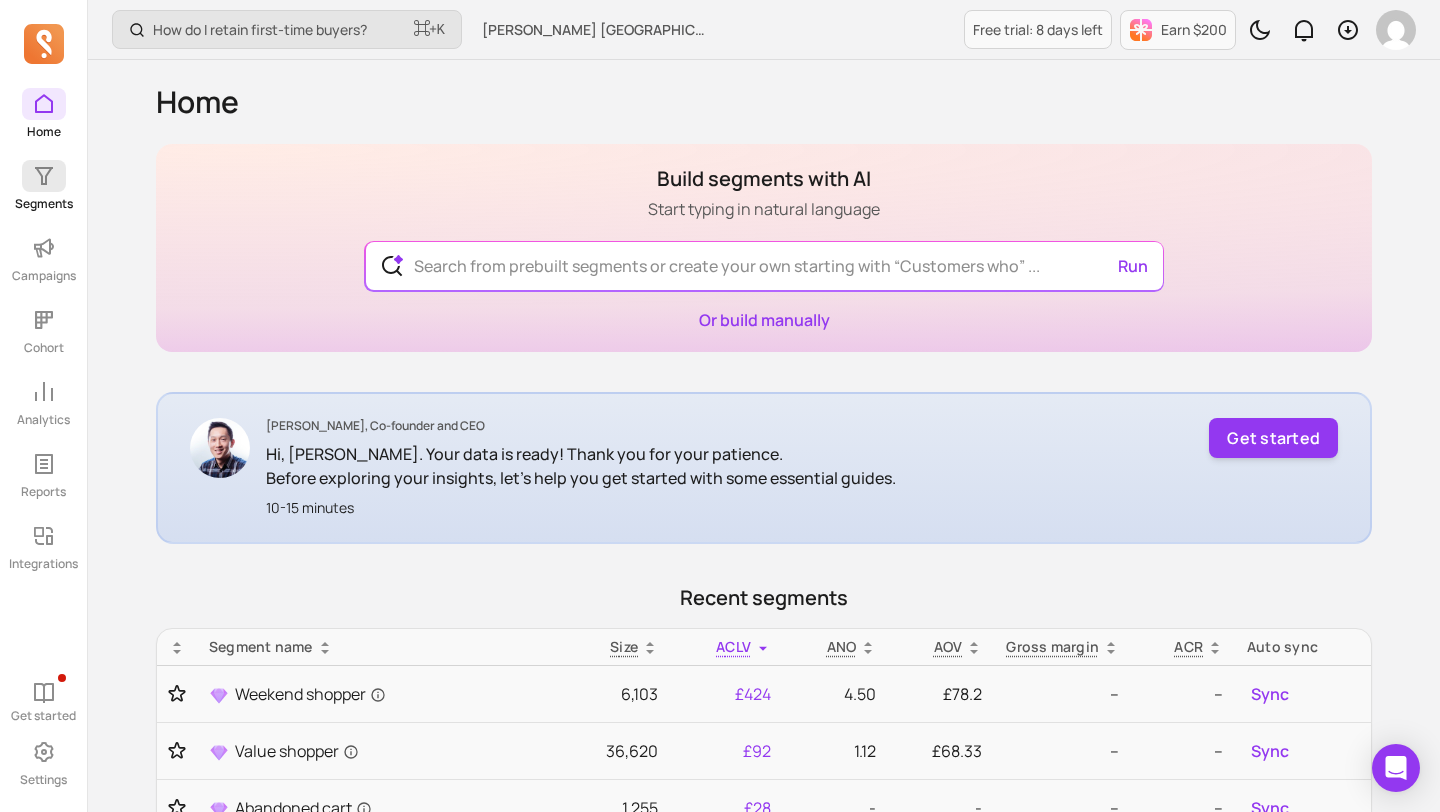 click at bounding box center [44, 176] 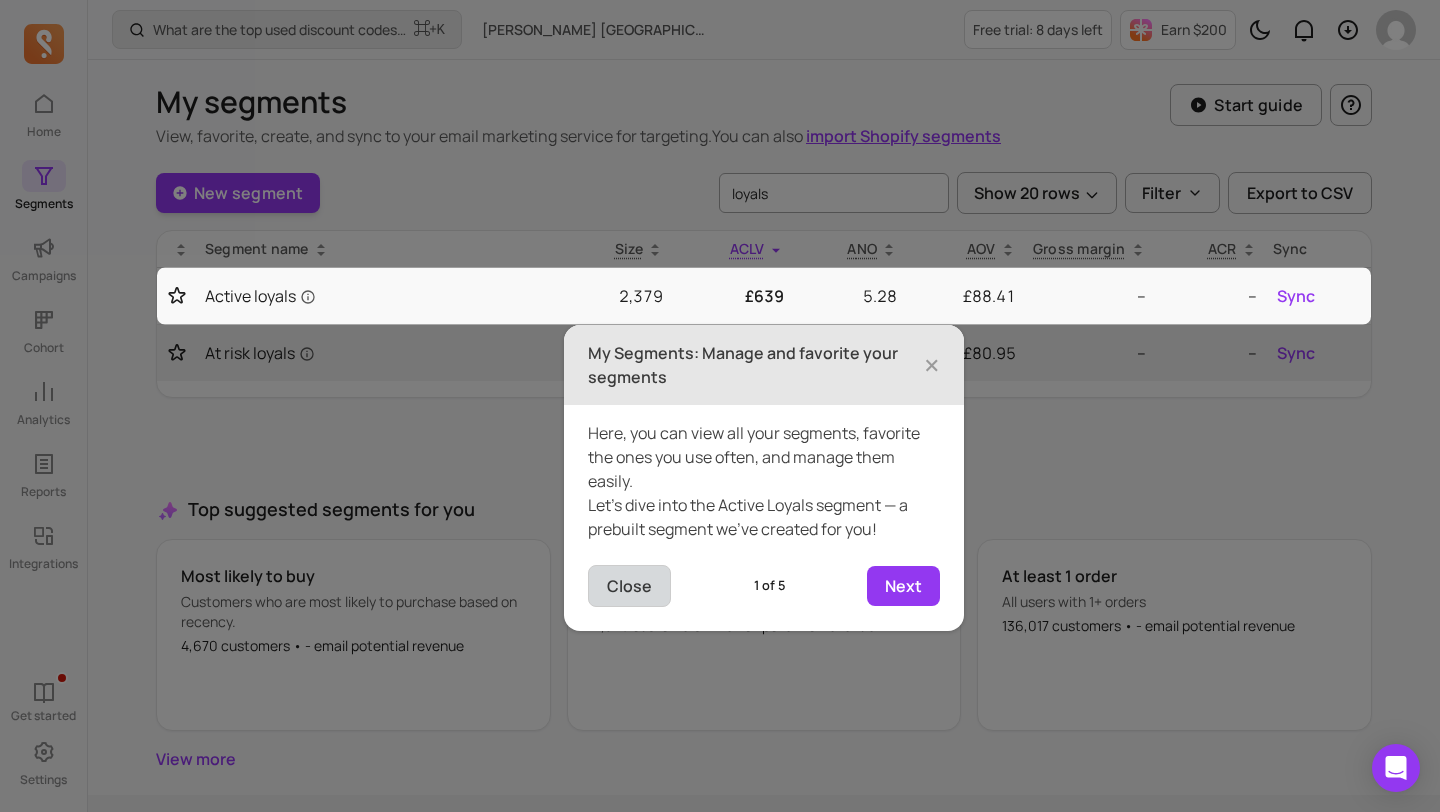 click on "Close" at bounding box center [629, 586] 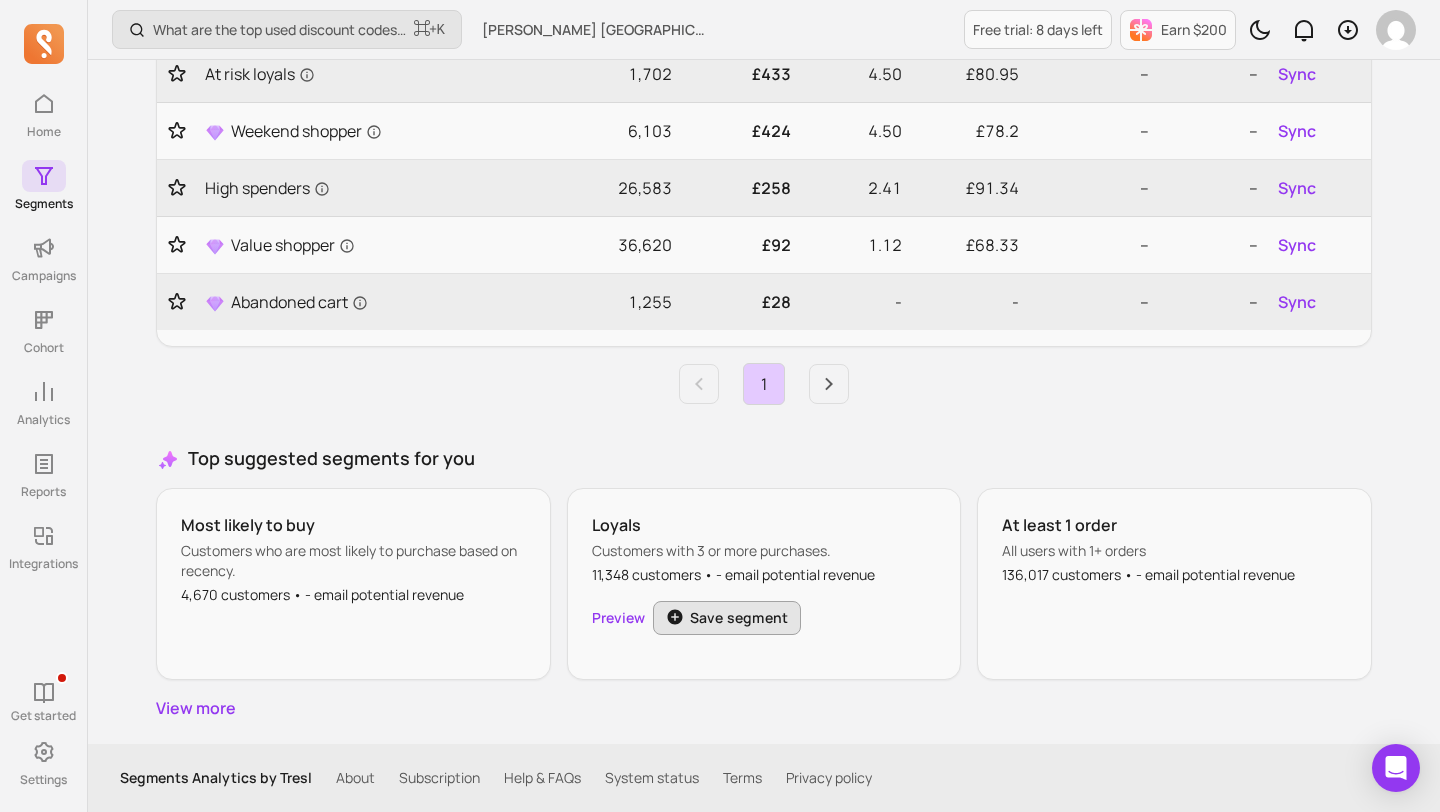 scroll, scrollTop: 0, scrollLeft: 0, axis: both 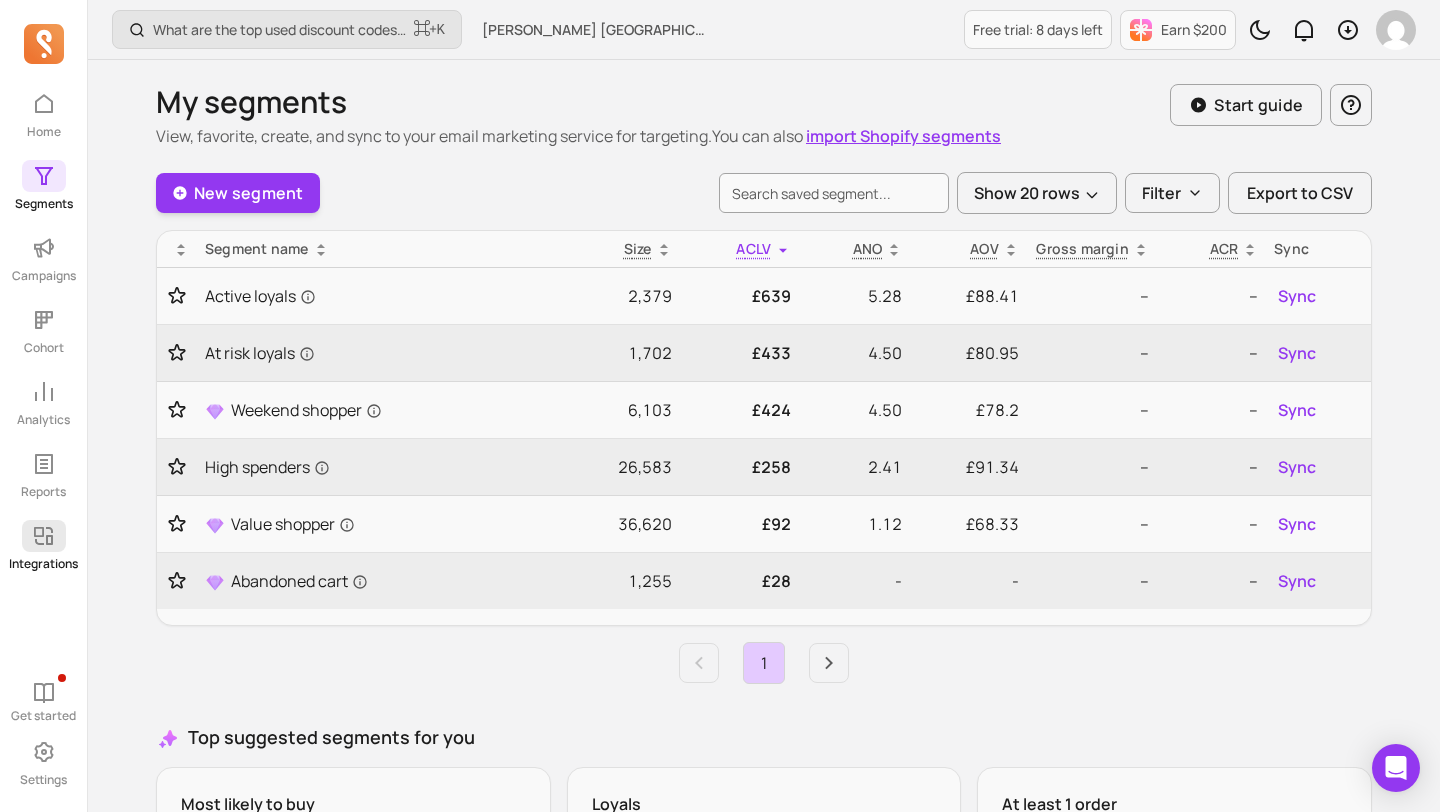 click at bounding box center (44, 536) 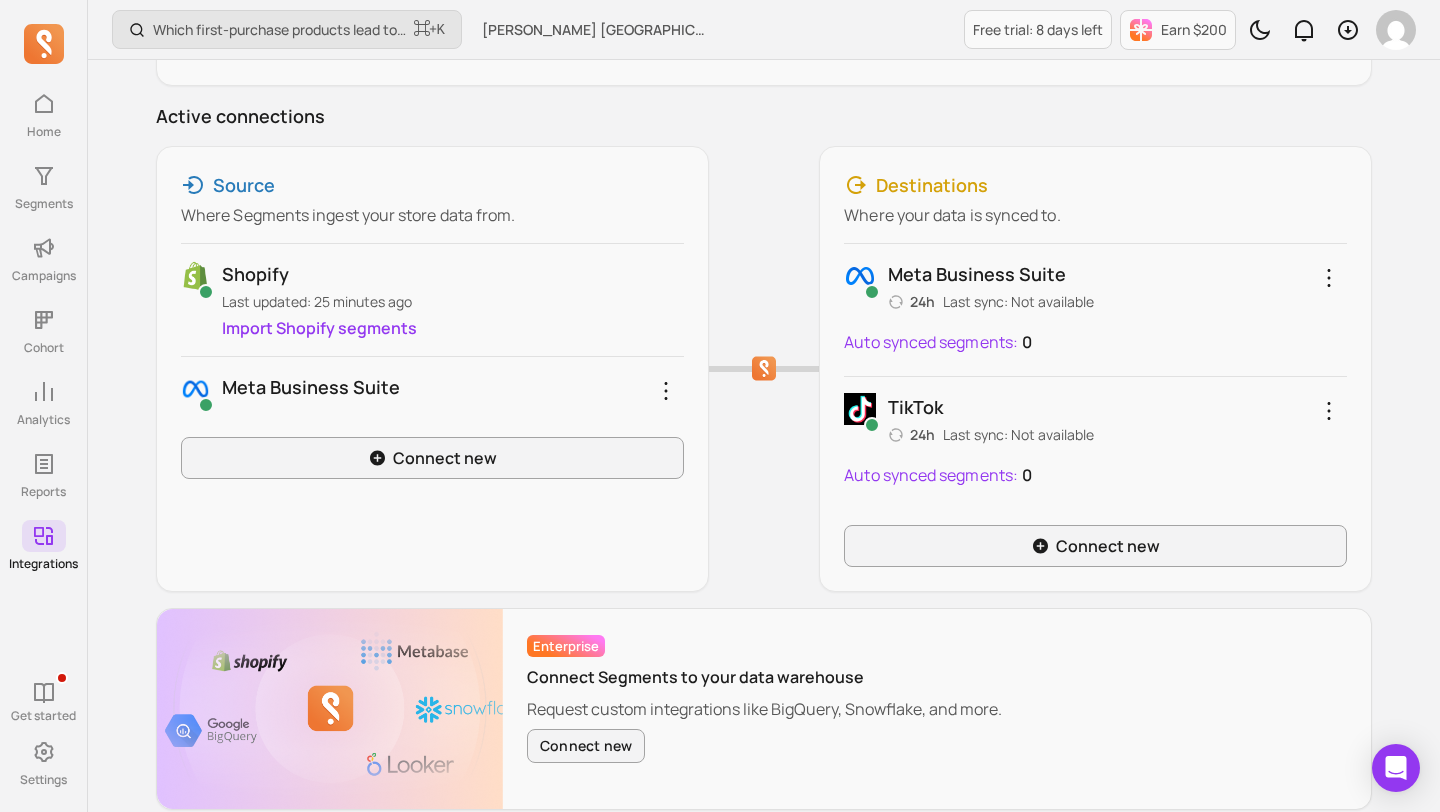 scroll, scrollTop: 211, scrollLeft: 0, axis: vertical 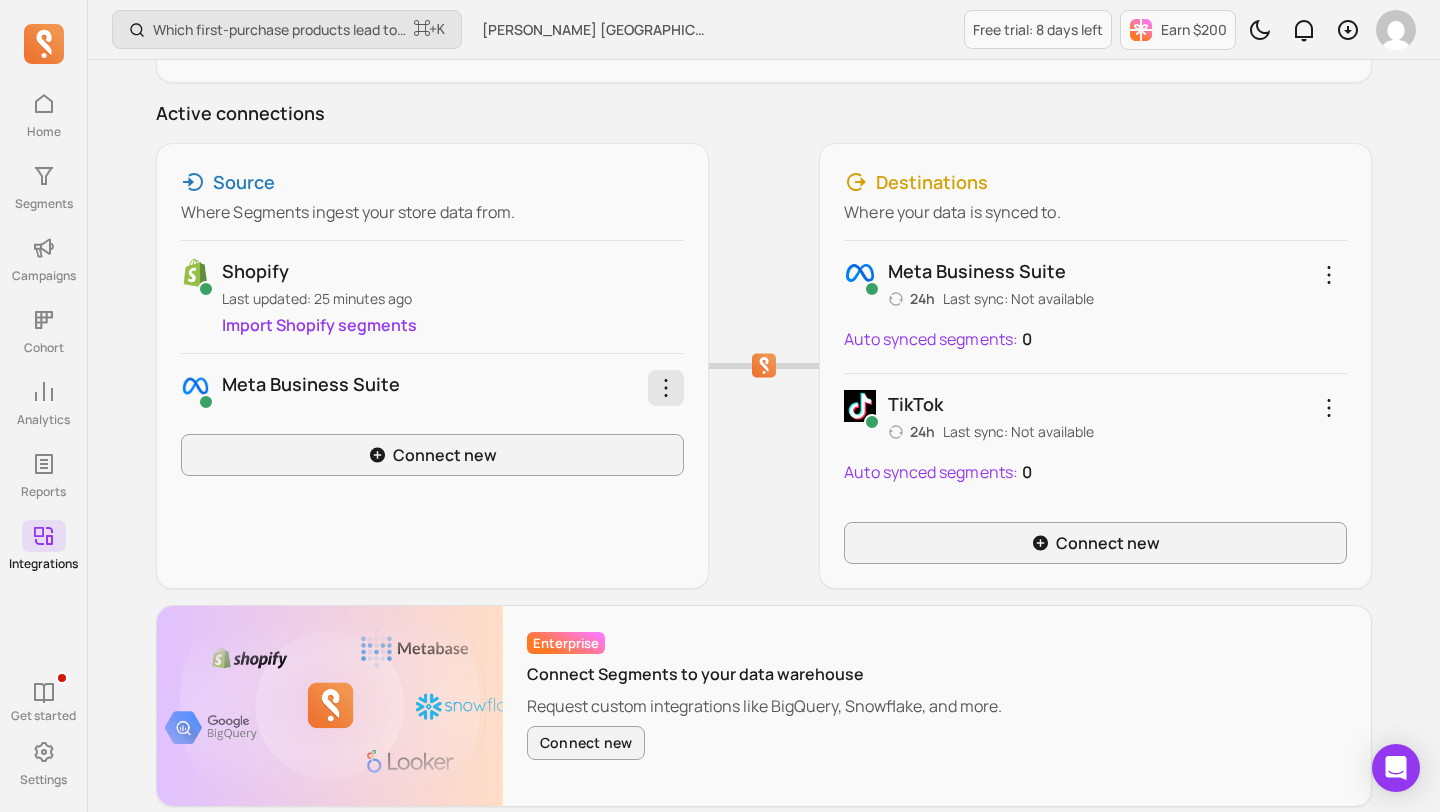 click 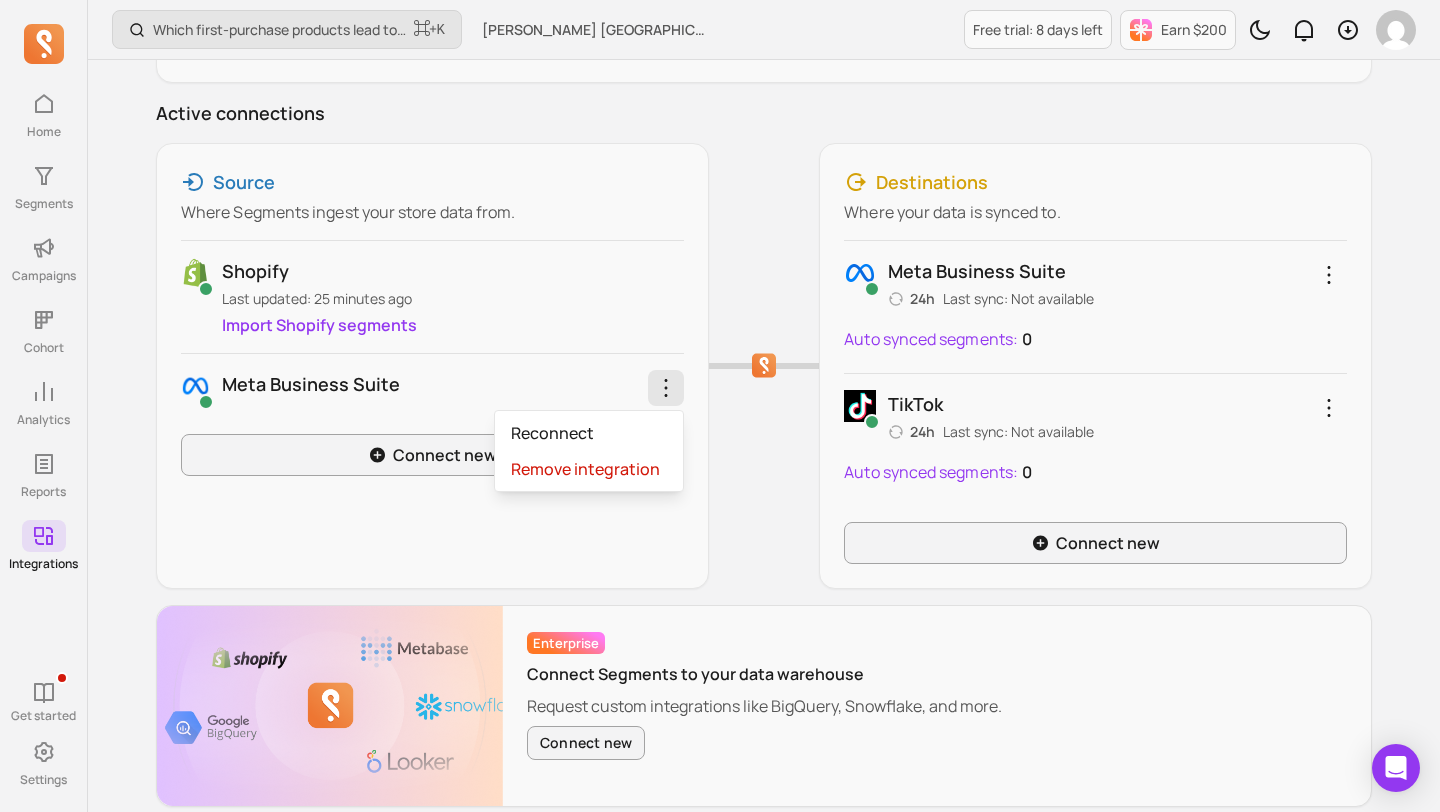 click on "Meta business suite Reconnect Remove integration" at bounding box center (432, 386) 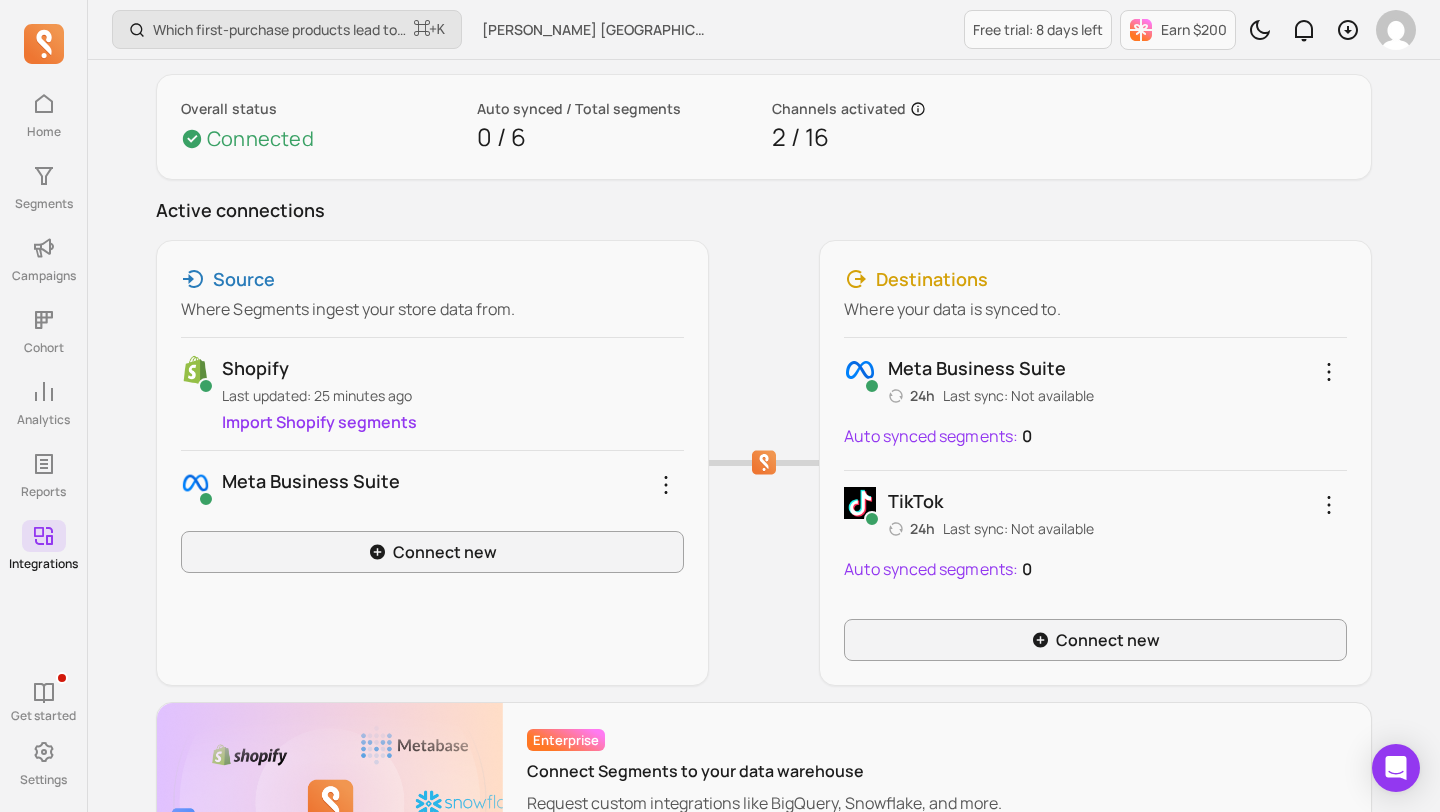 scroll, scrollTop: 0, scrollLeft: 0, axis: both 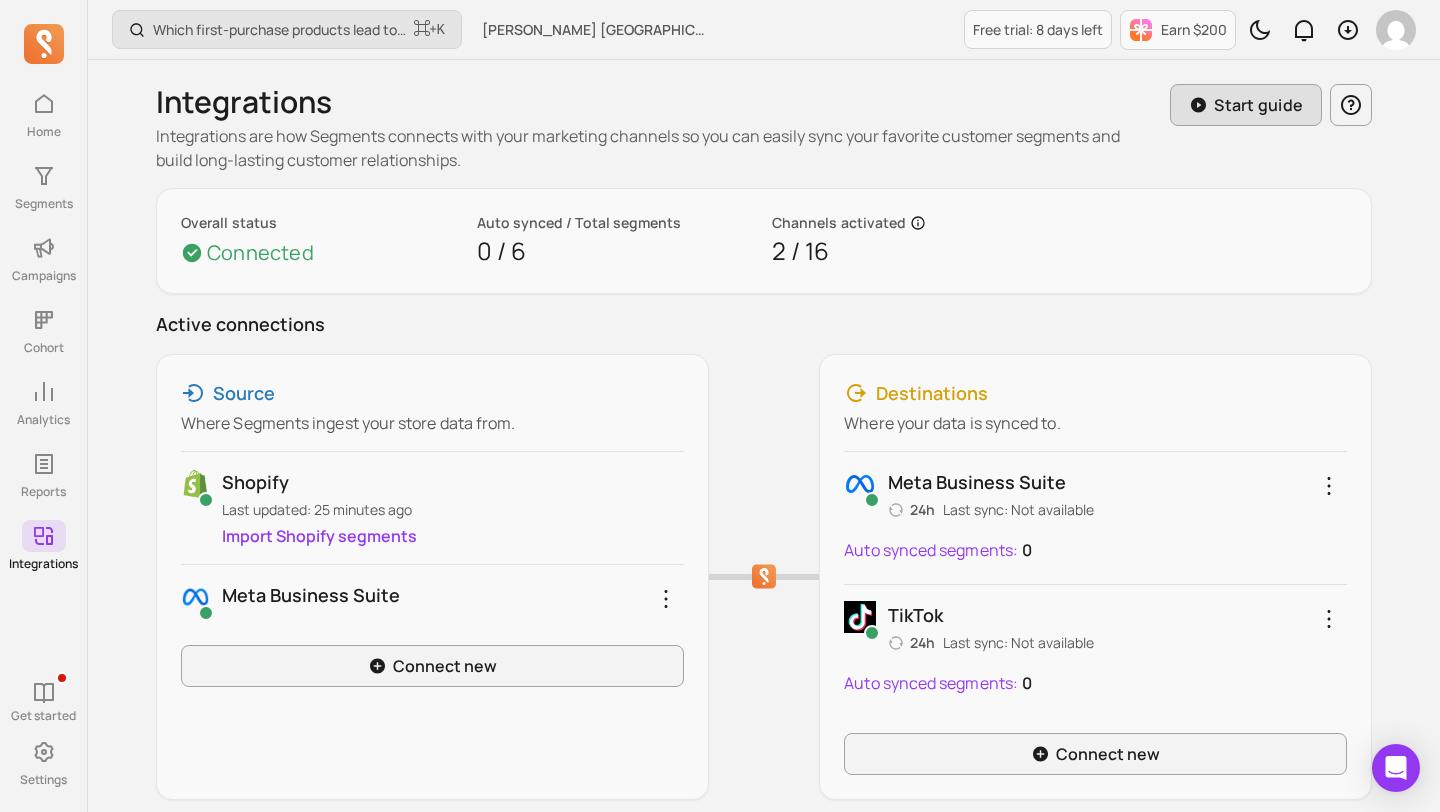 click on "Start guide" at bounding box center [1258, 105] 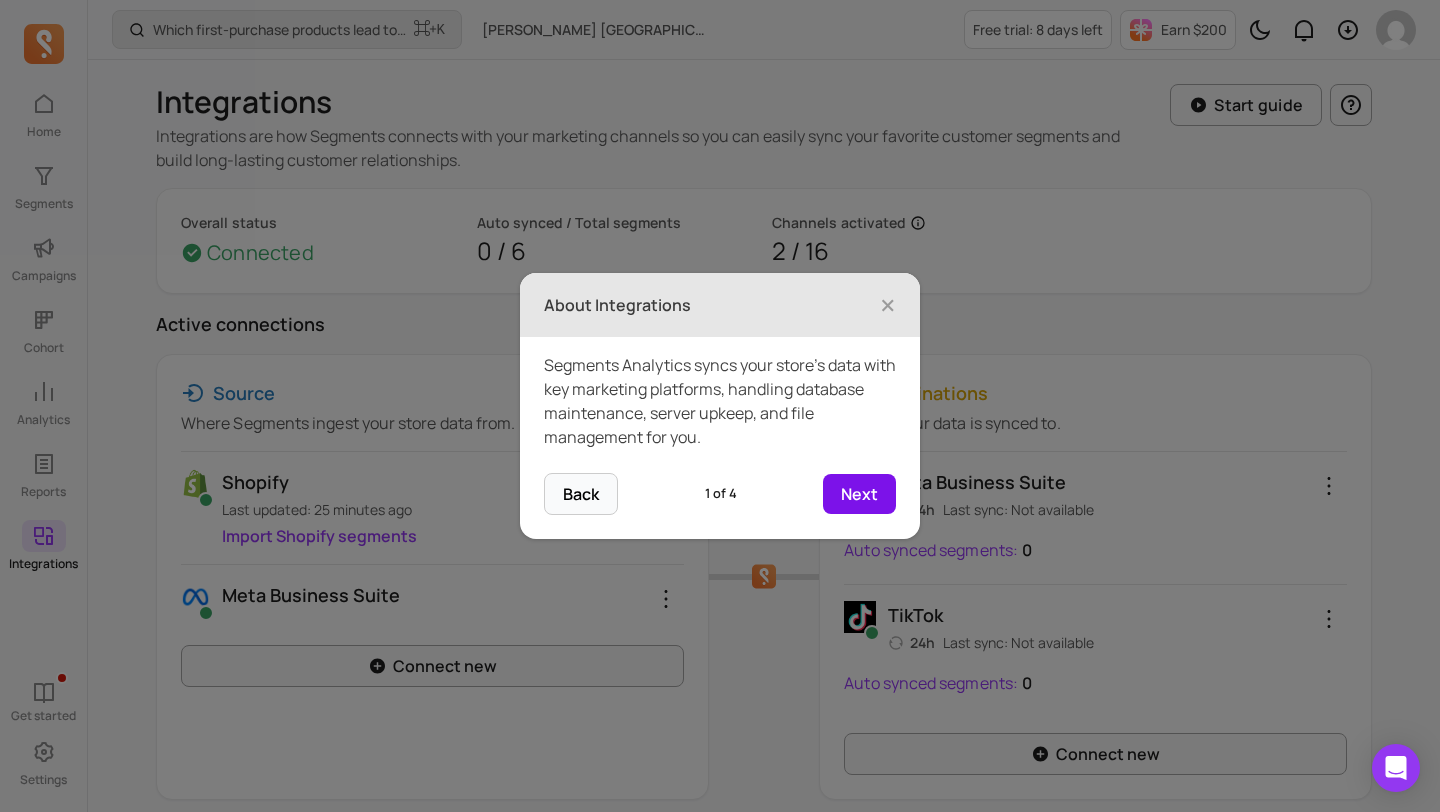 click on "Next" at bounding box center (859, 494) 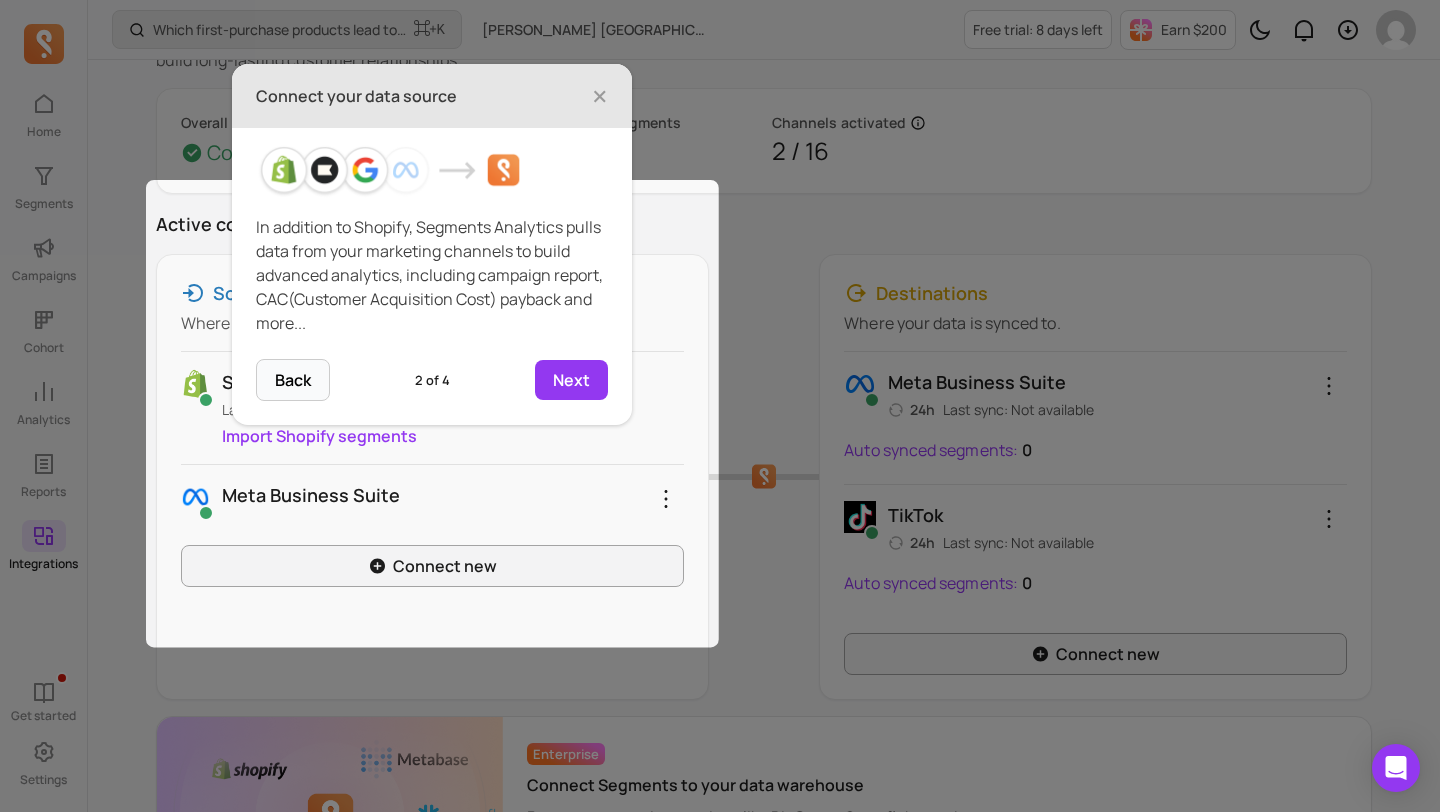 scroll, scrollTop: 204, scrollLeft: 0, axis: vertical 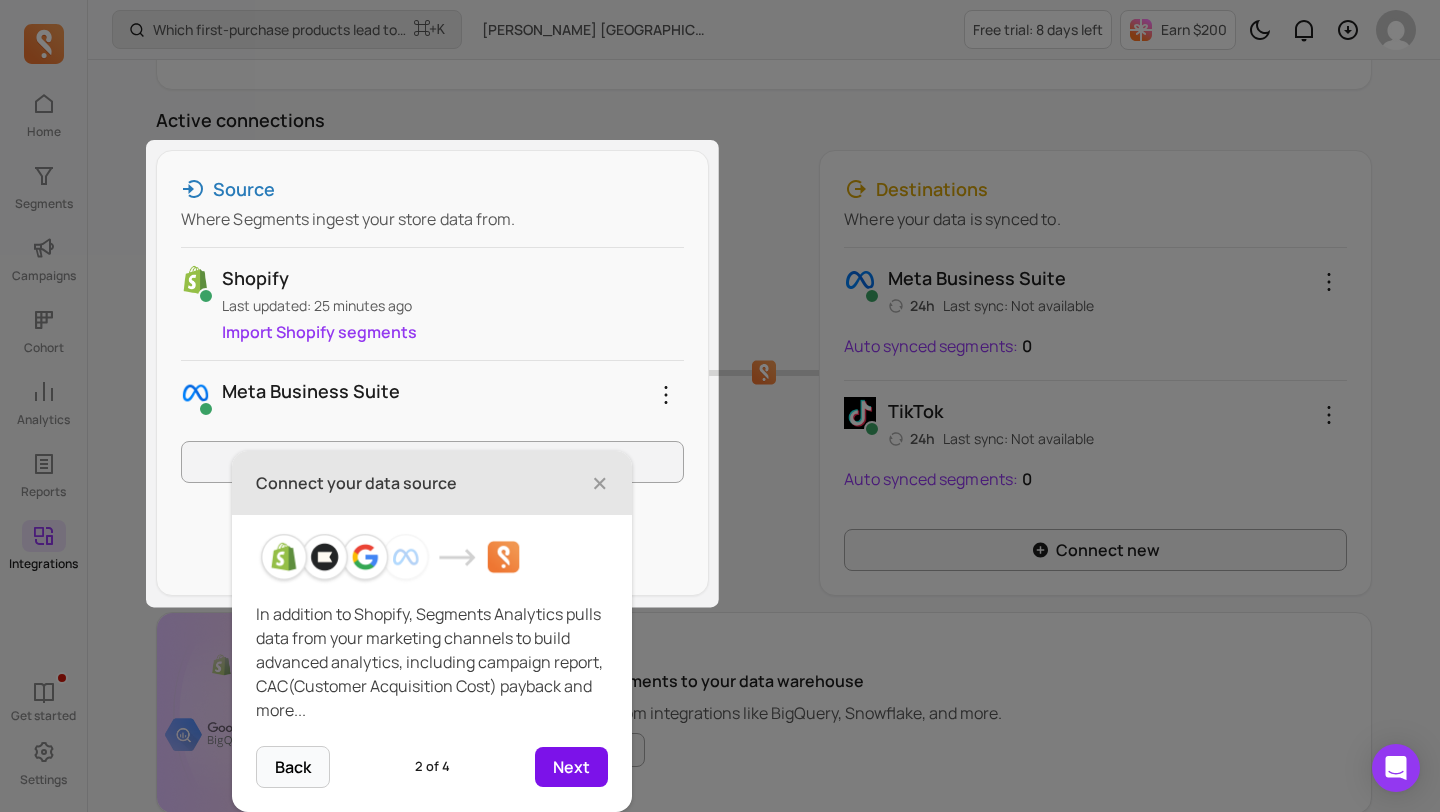 click on "Next" at bounding box center [571, 767] 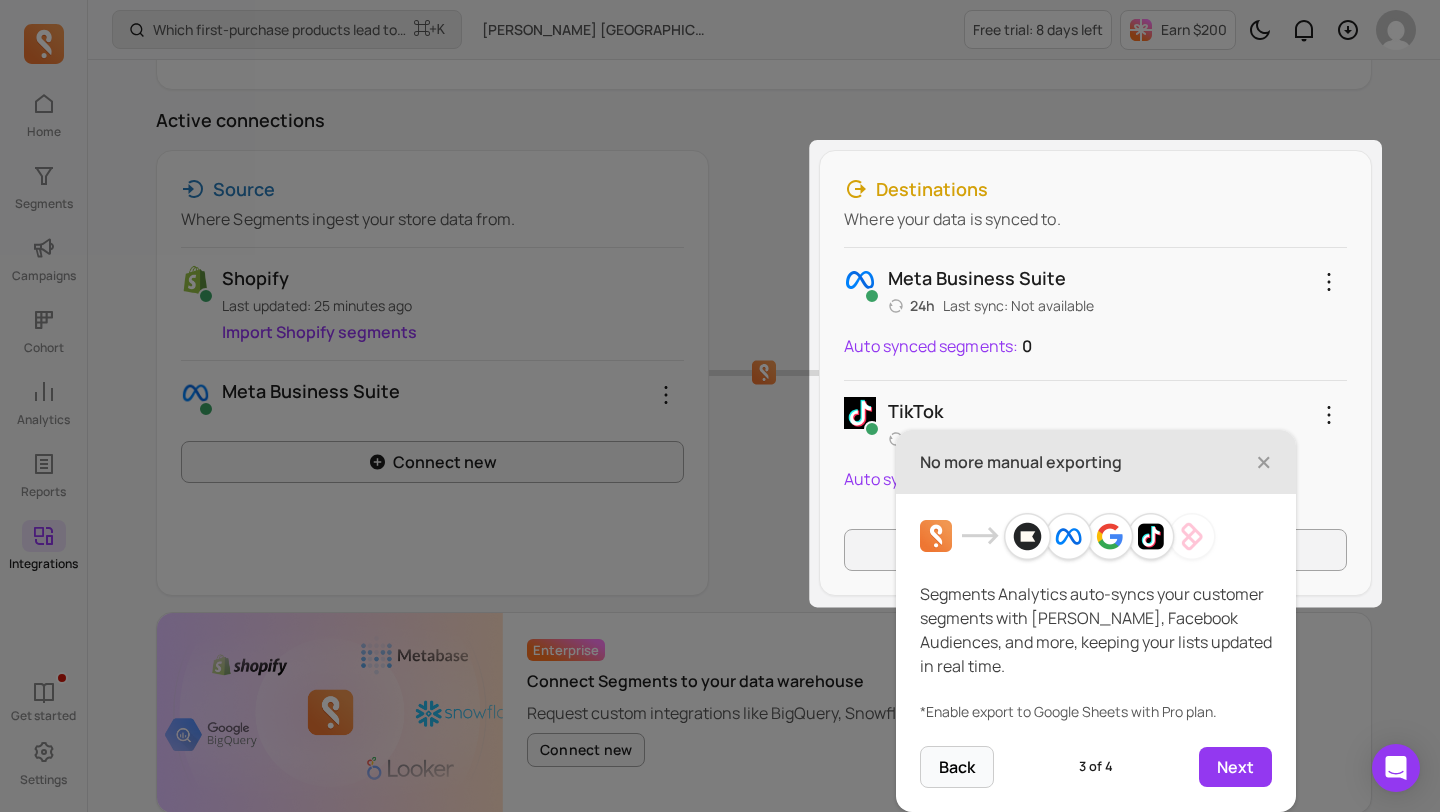 click on "No more manual exporting   ×" at bounding box center (1096, 462) 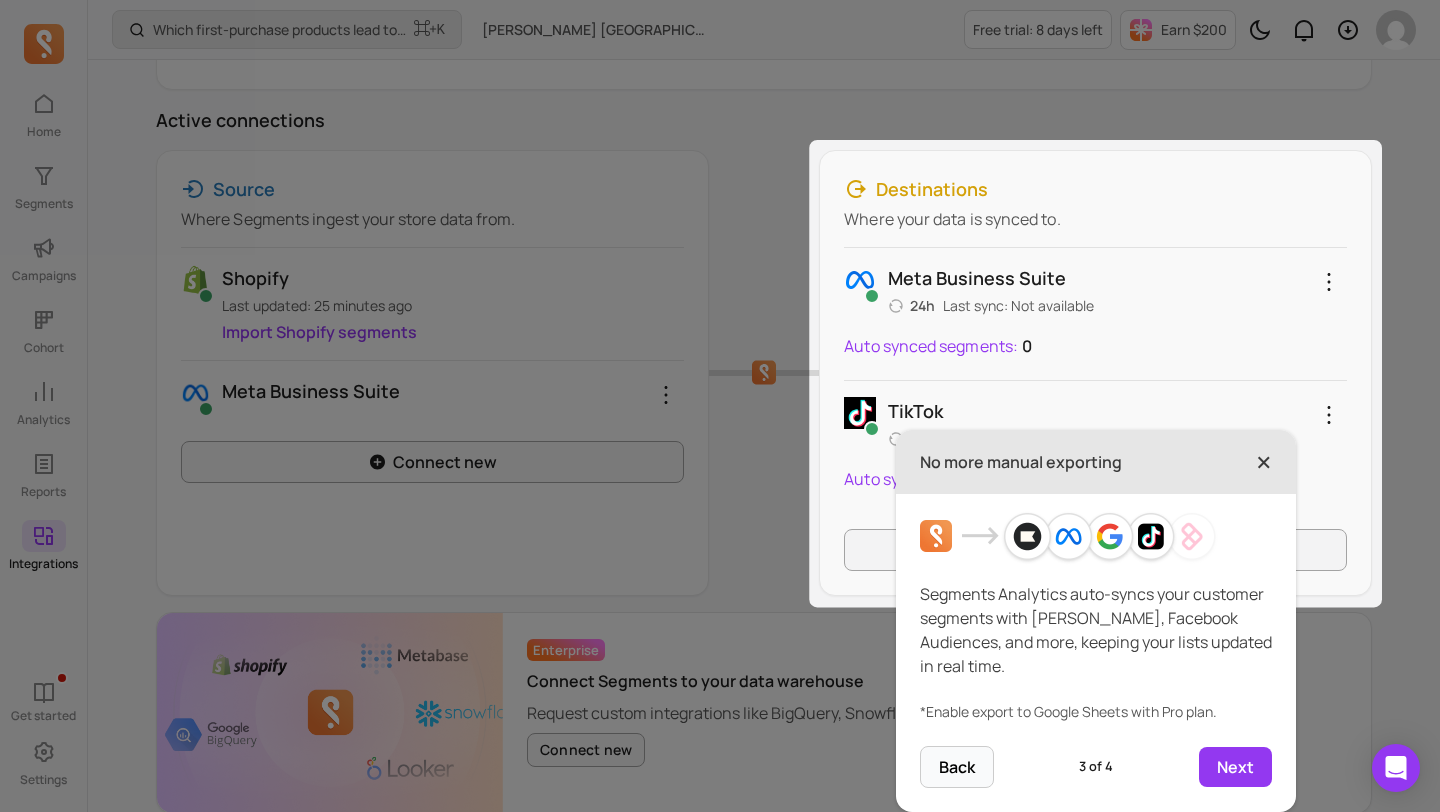 click on "×" at bounding box center (1264, 462) 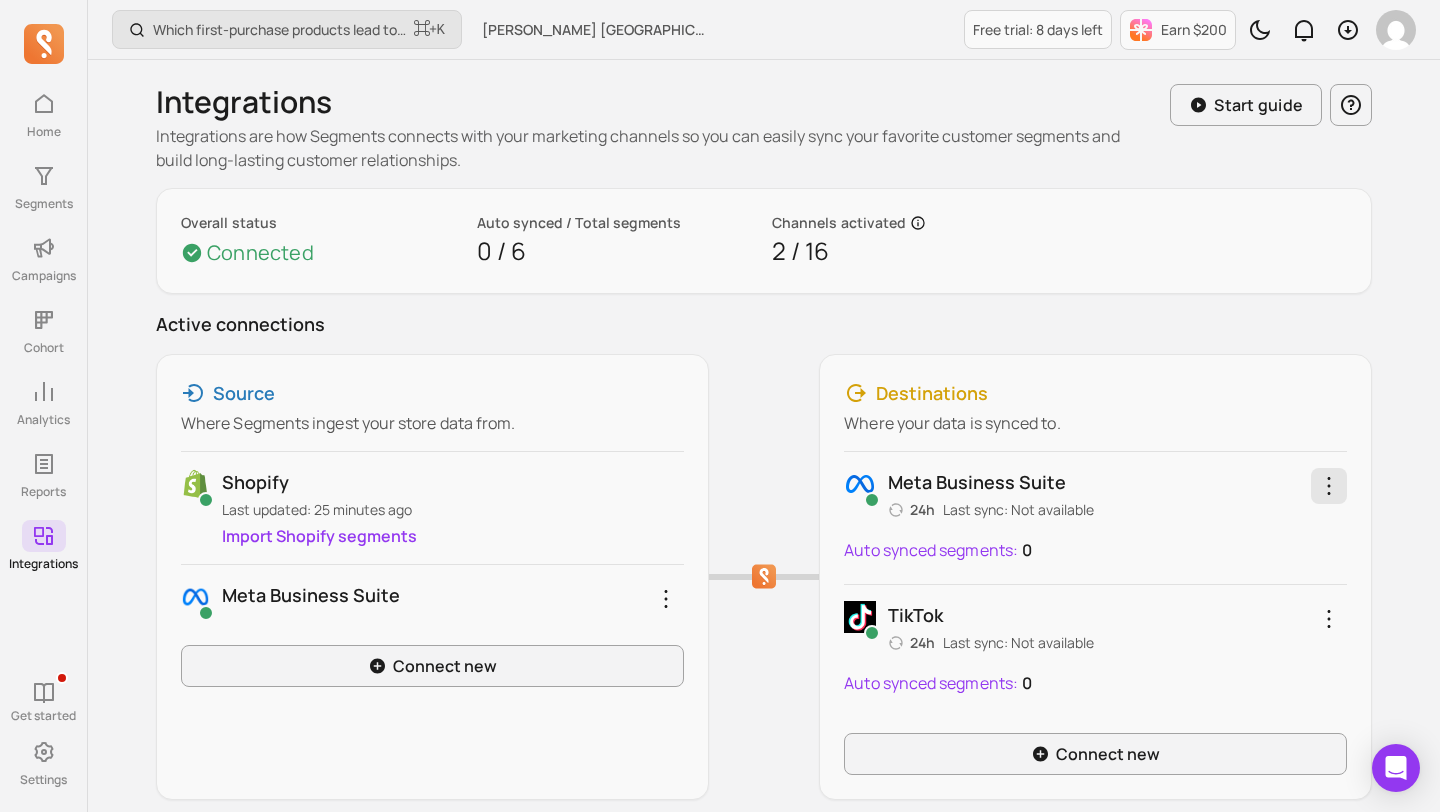 click 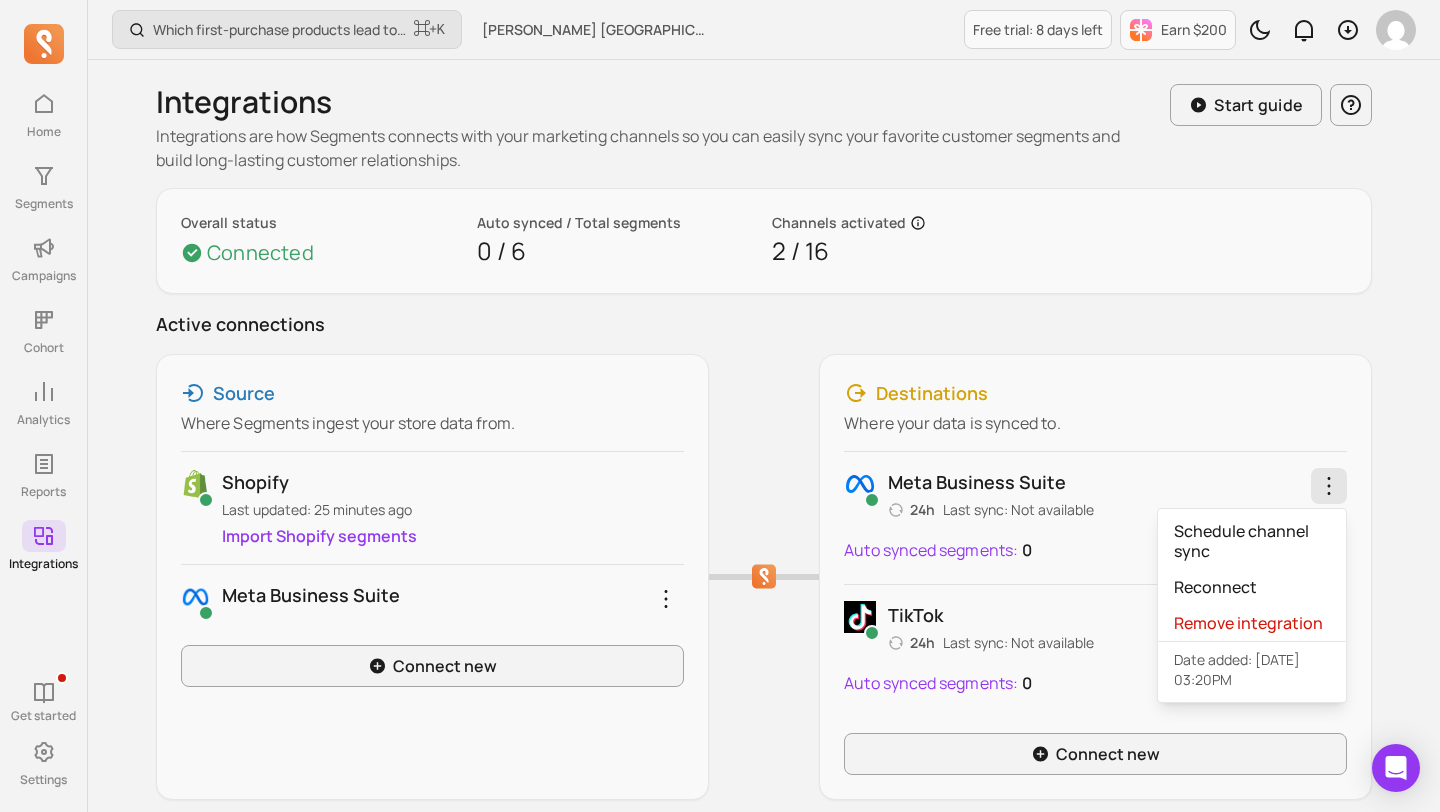 click on "Meta business suite 24h Last sync: Not available Schedule channel sync Reconnect Remove integration Date added: 2025 Jul 10 03:20PM" at bounding box center (1095, 494) 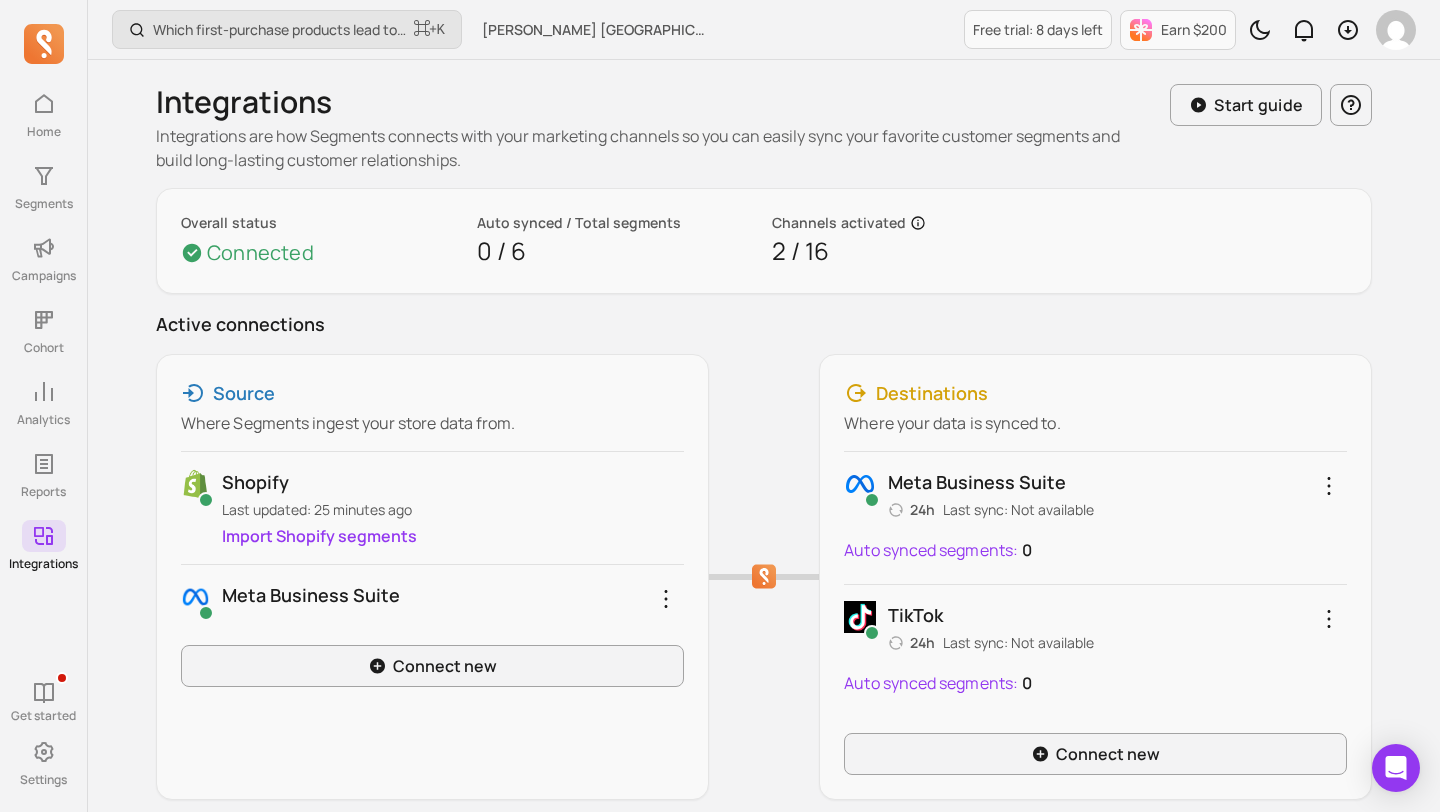 click on "Auto synced segments:" at bounding box center (931, 550) 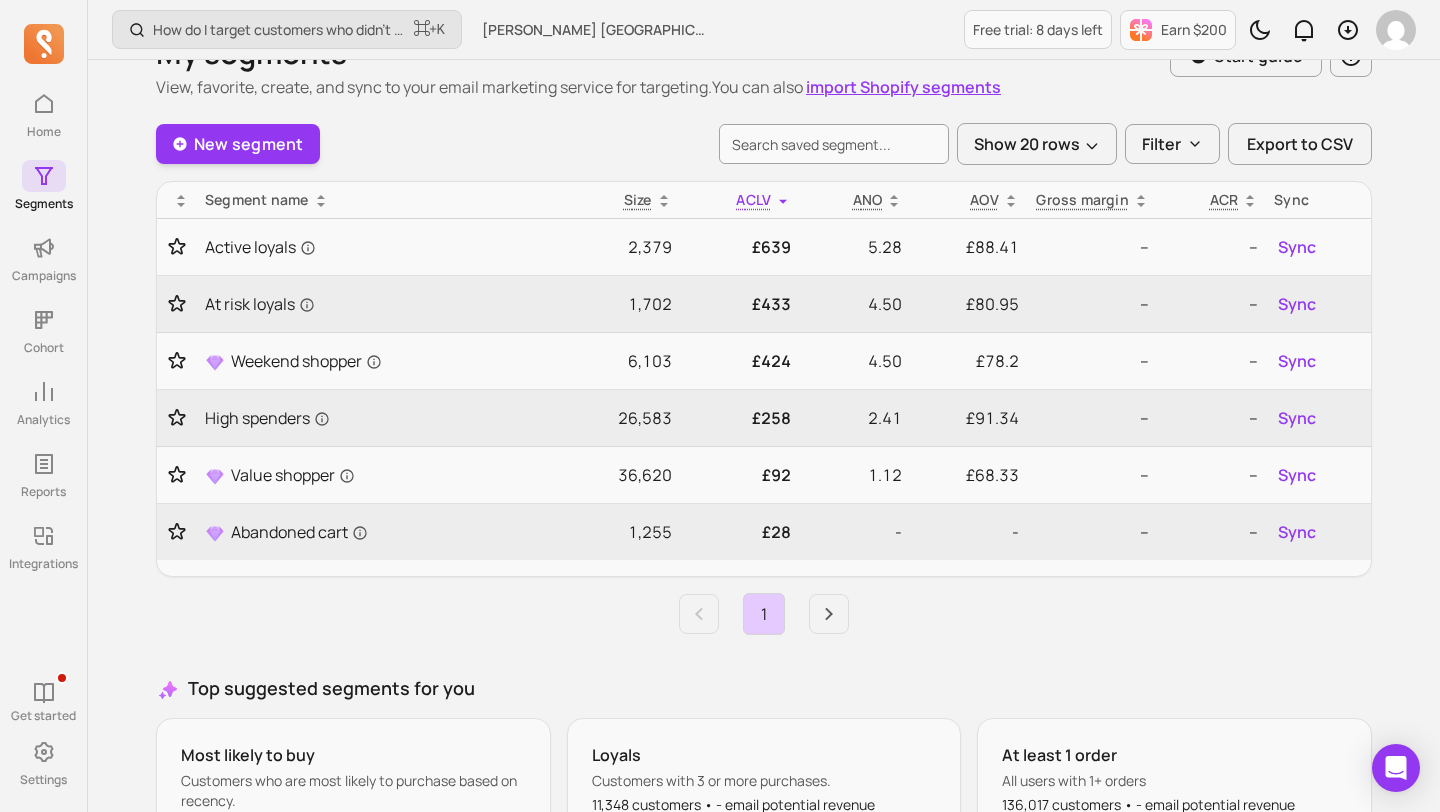 scroll, scrollTop: 0, scrollLeft: 0, axis: both 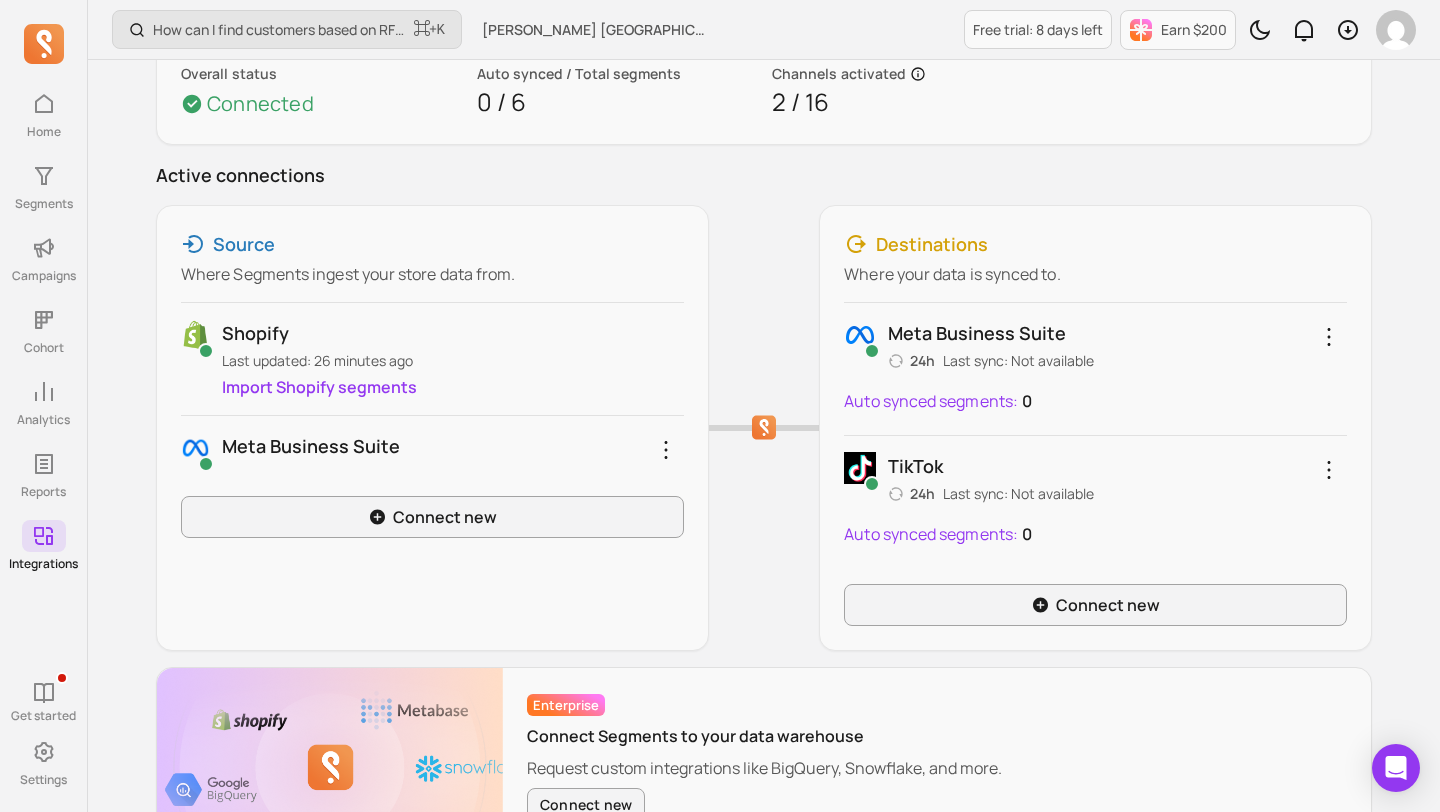 click on "Auto synced segments:" at bounding box center [931, 401] 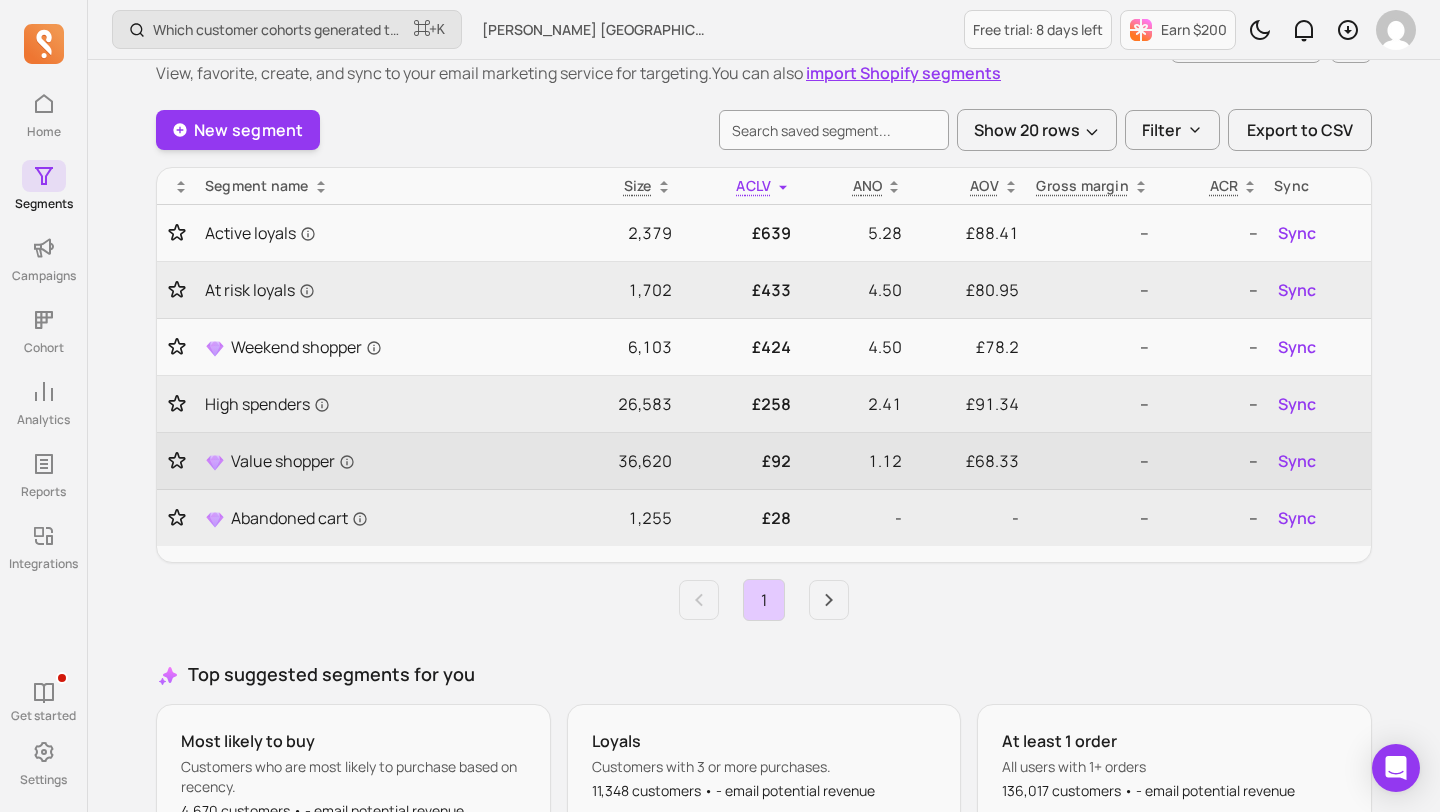 scroll, scrollTop: 0, scrollLeft: 0, axis: both 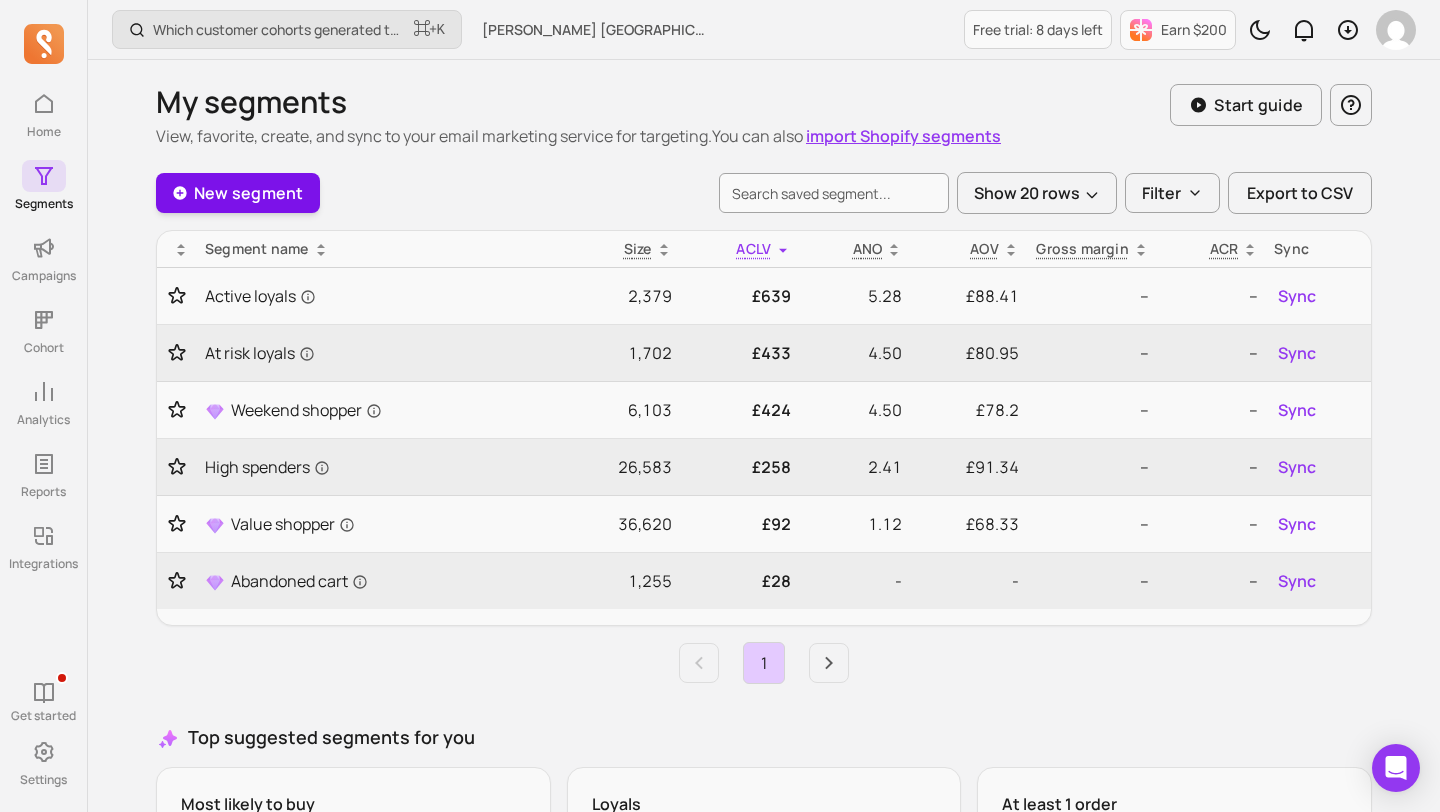 click on "New segment" at bounding box center (238, 193) 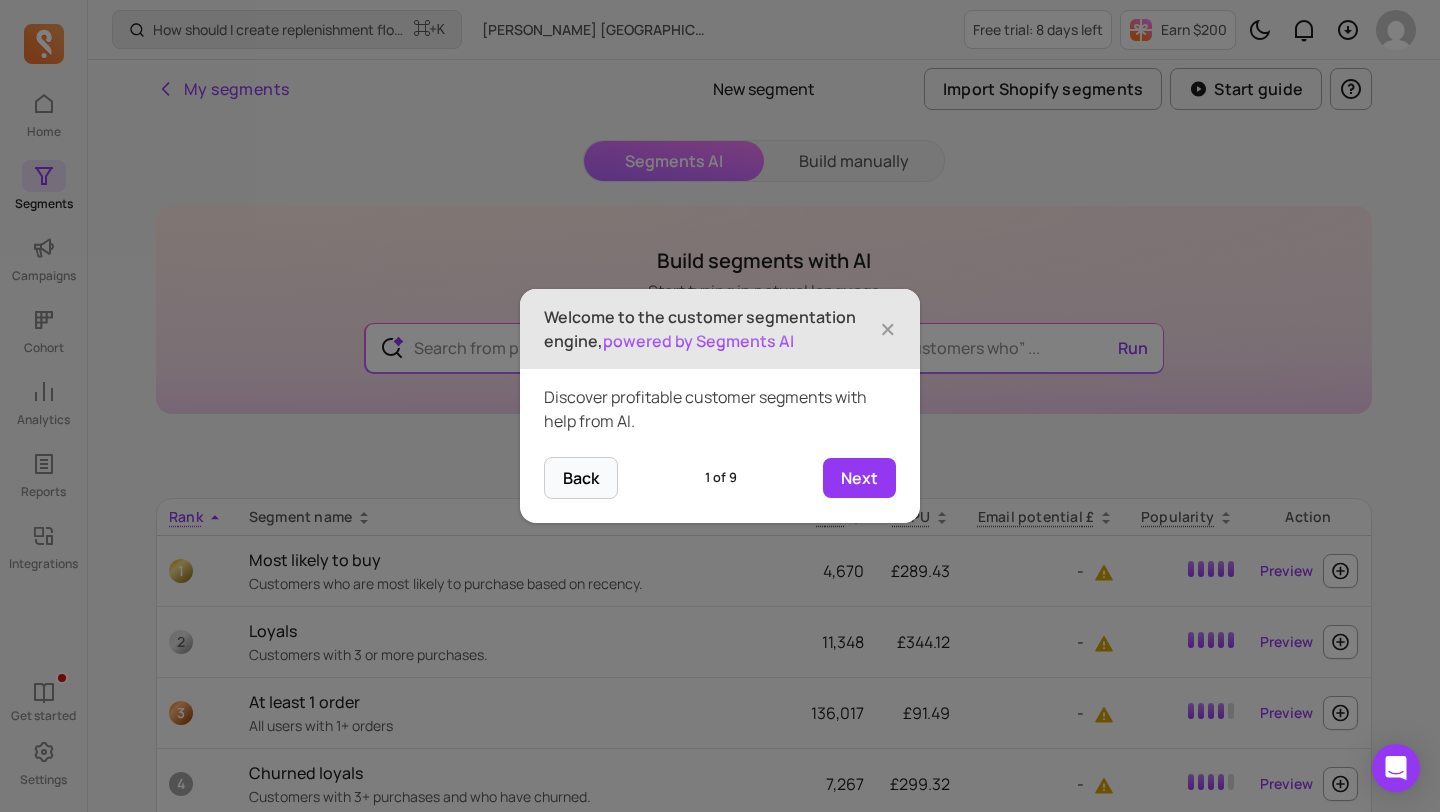 click on "Back 1 of 9 Next" at bounding box center (720, 490) 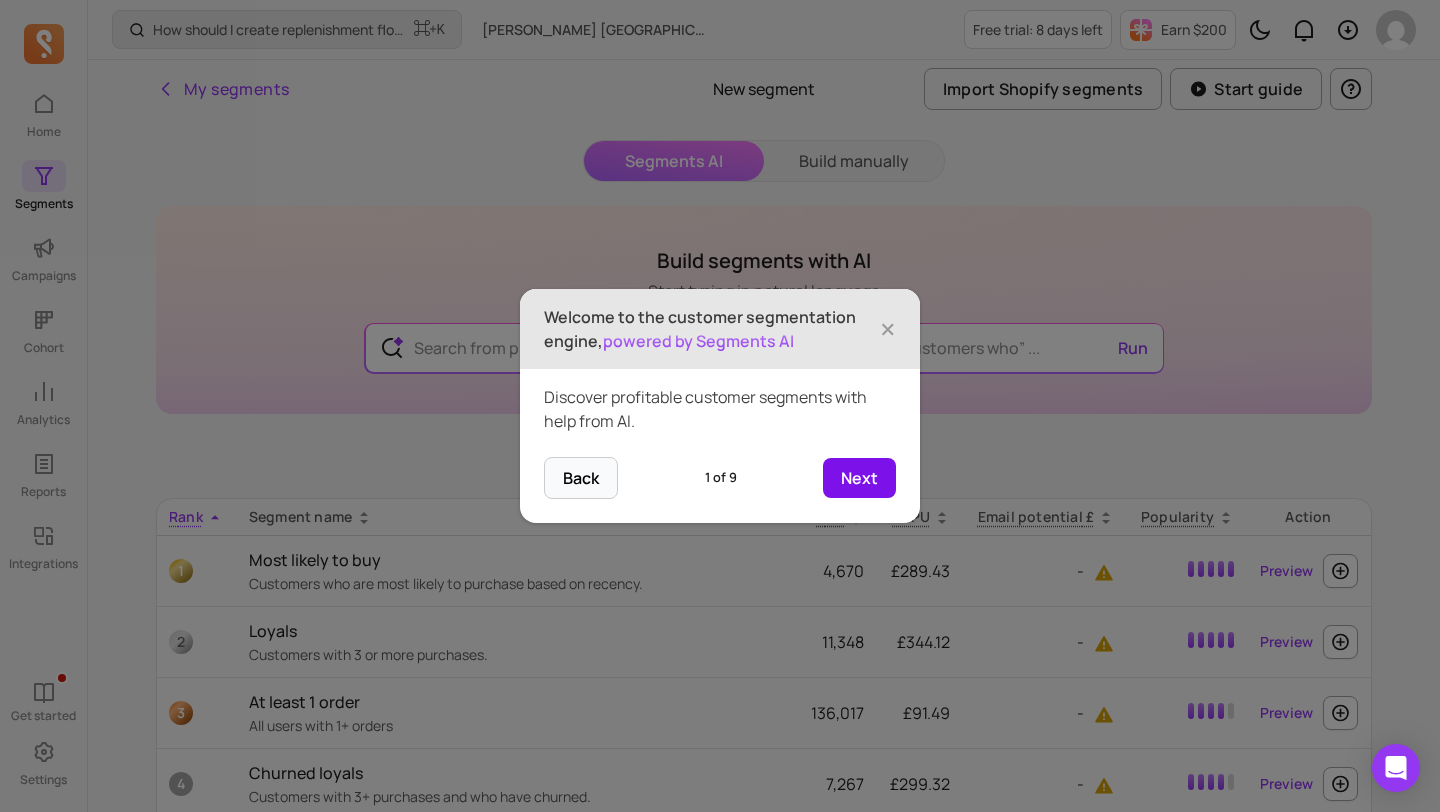 click on "Next" at bounding box center (859, 478) 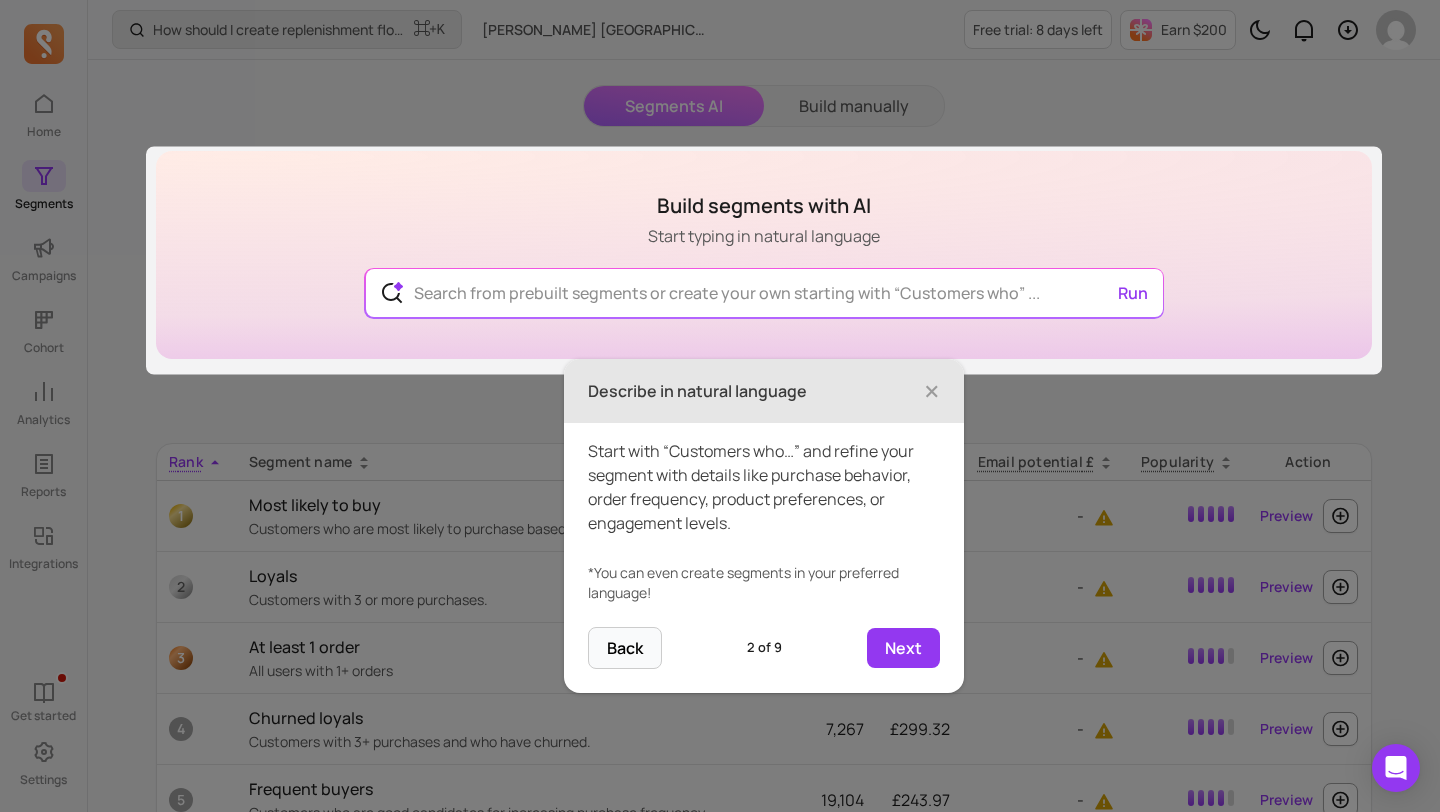 scroll, scrollTop: 56, scrollLeft: 0, axis: vertical 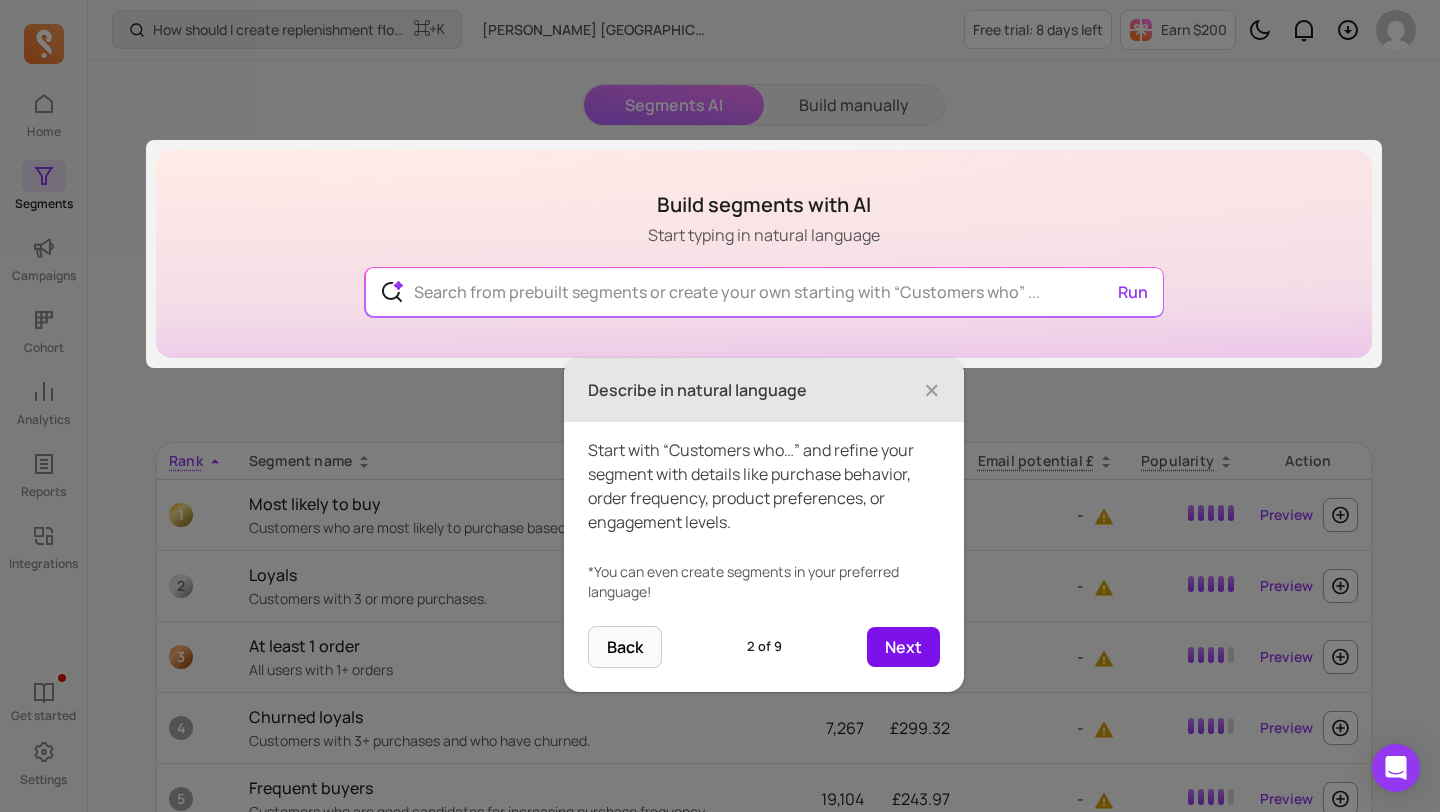 click on "Next" at bounding box center [903, 647] 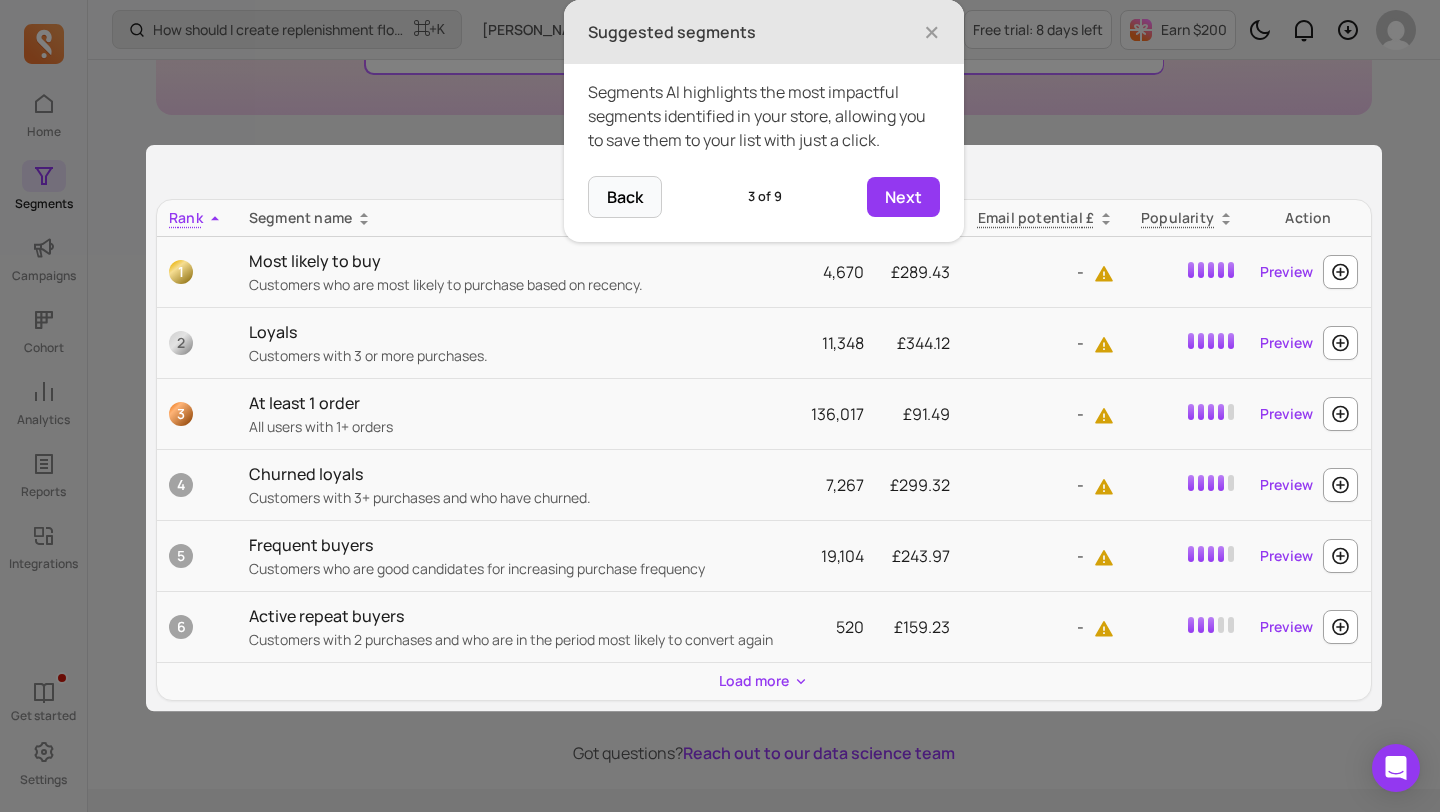 scroll, scrollTop: 304, scrollLeft: 0, axis: vertical 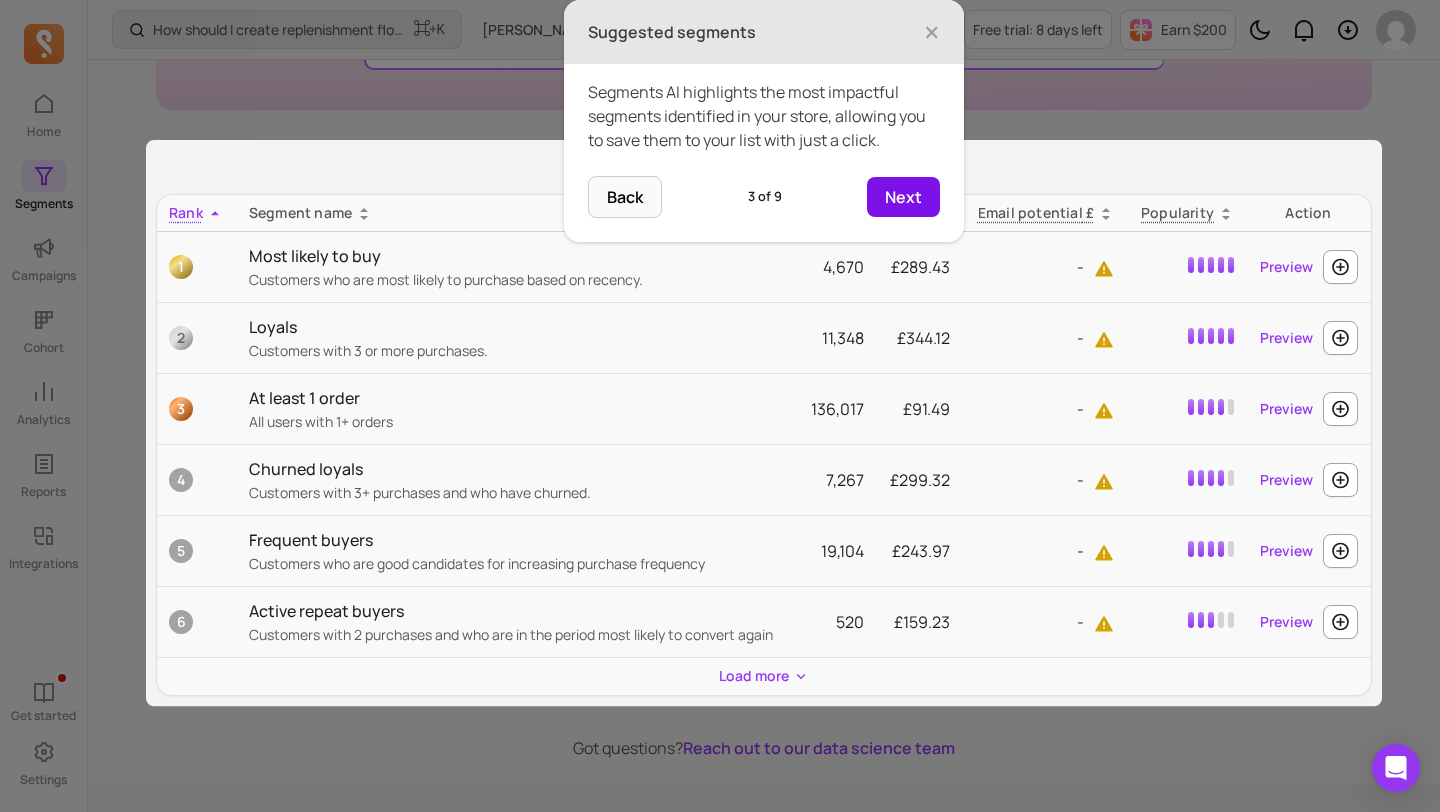 click on "Next" at bounding box center [903, 197] 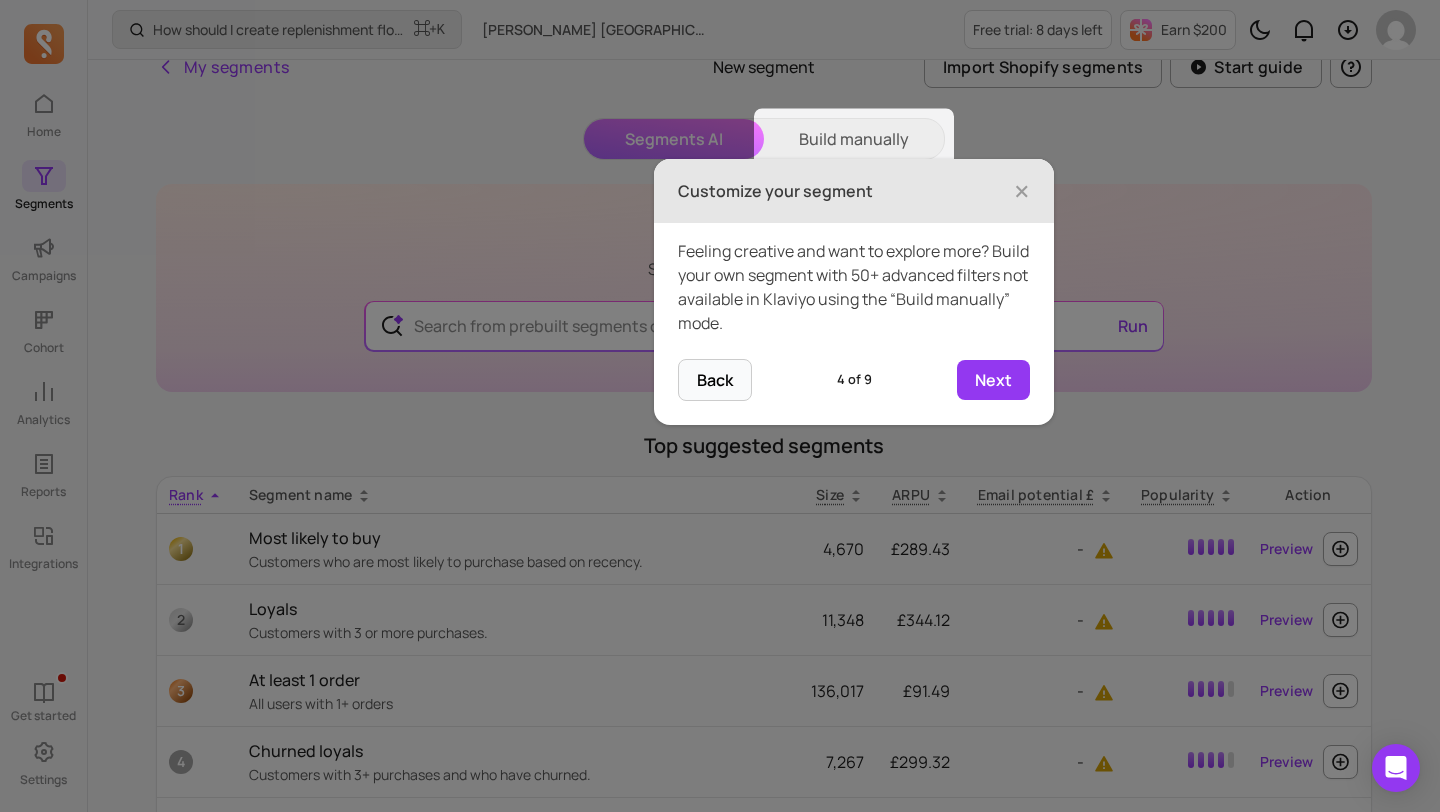 scroll, scrollTop: 0, scrollLeft: 0, axis: both 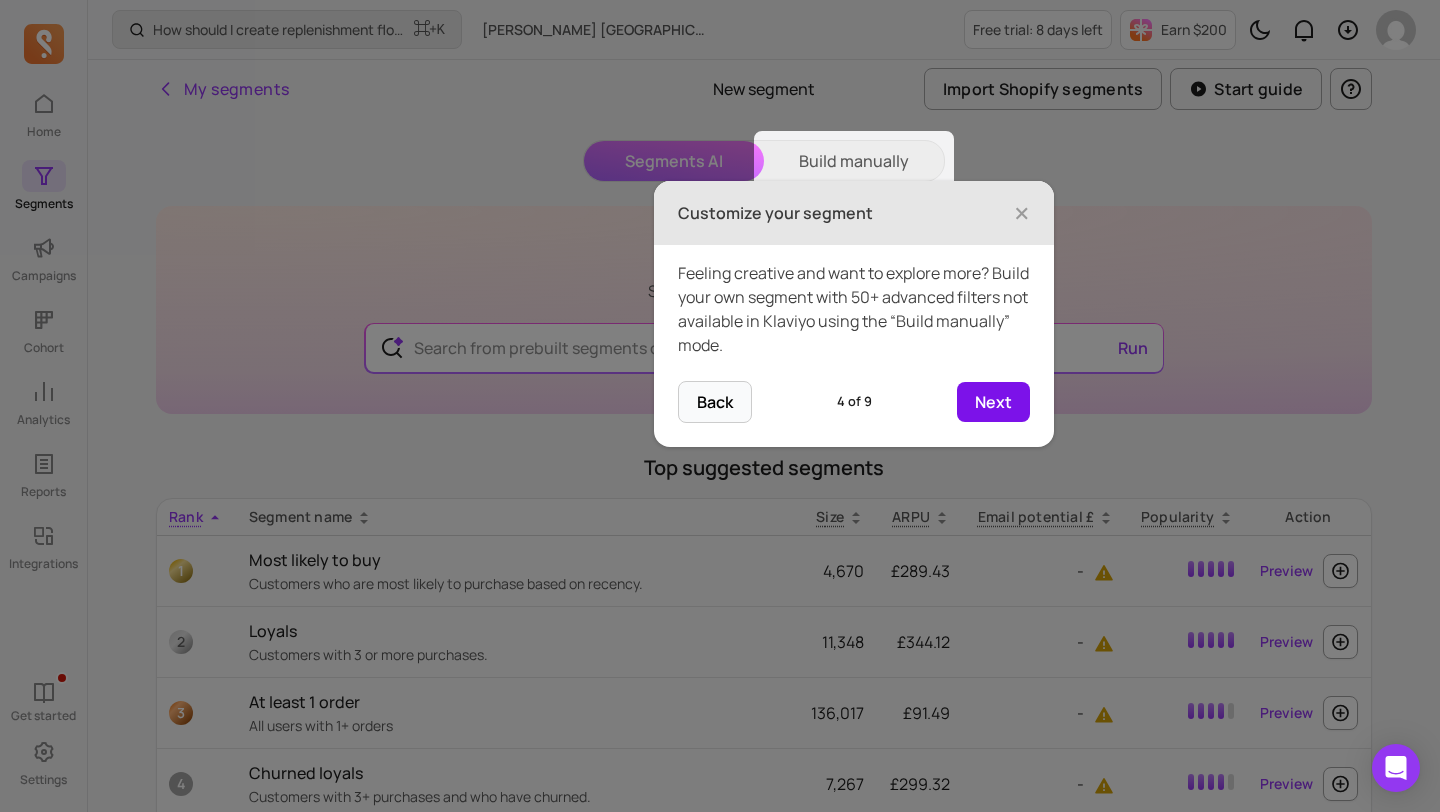 click on "Next" at bounding box center [993, 402] 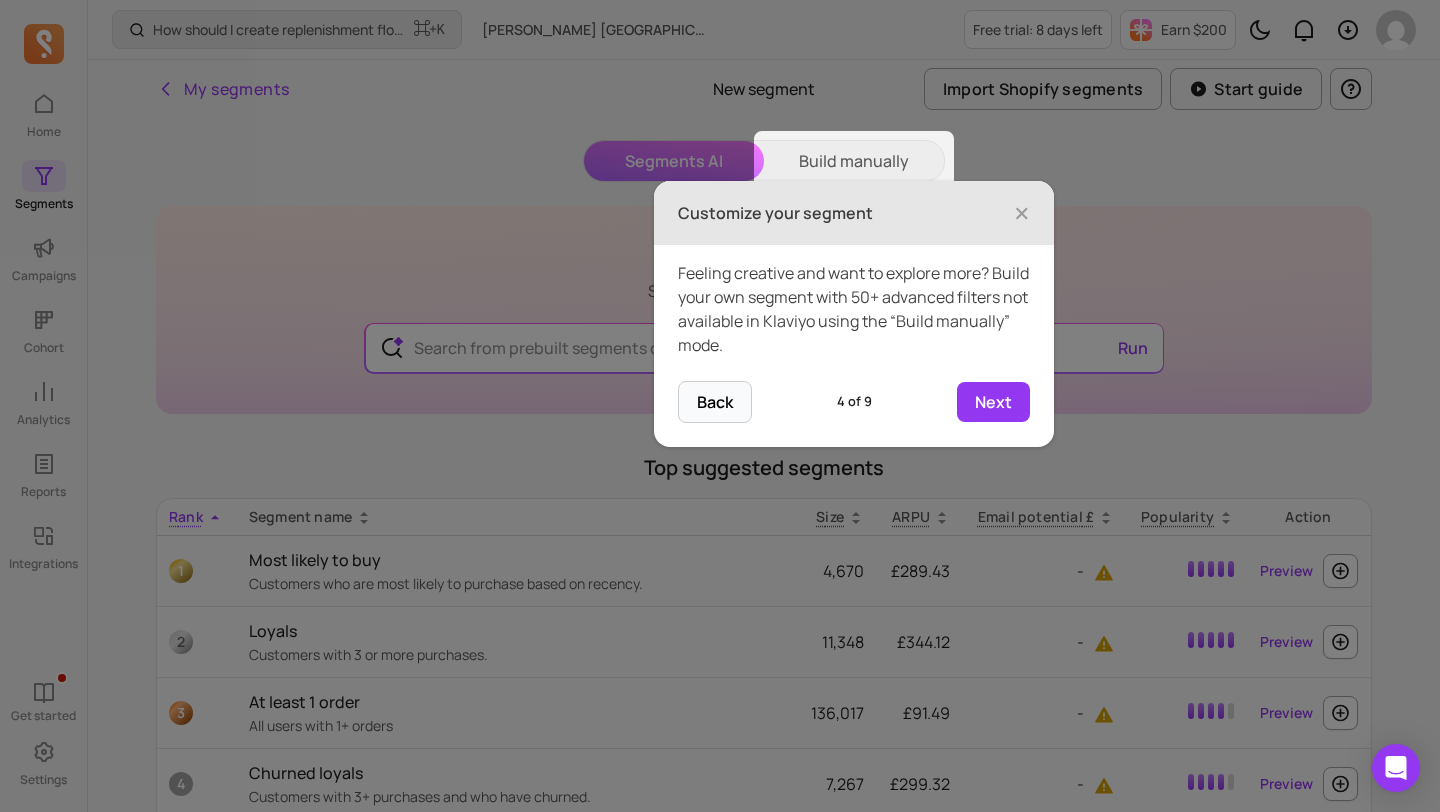 type on "Customers who are top 10% CLV but at risk of churn" 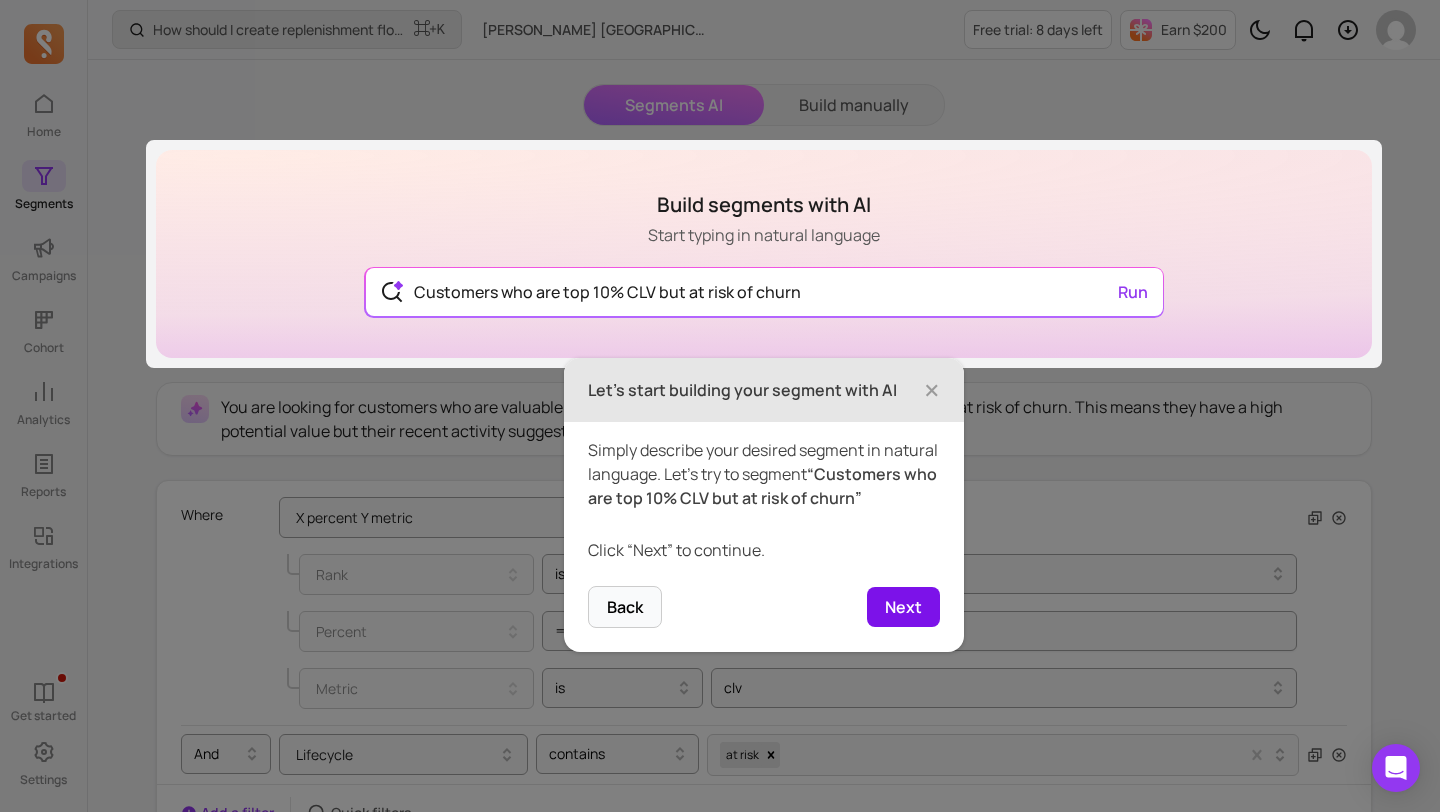 click on "Next" at bounding box center (903, 607) 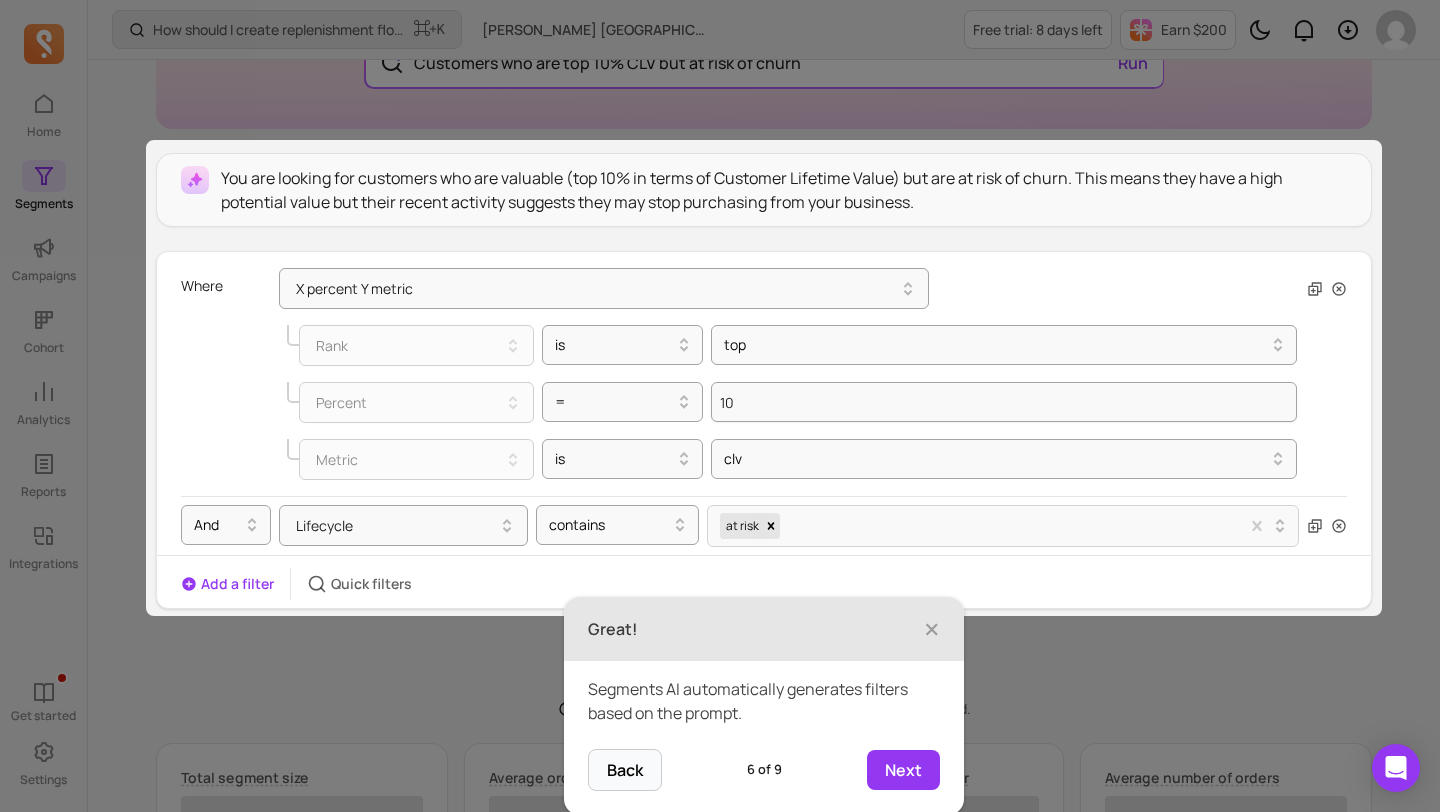 scroll, scrollTop: 288, scrollLeft: 0, axis: vertical 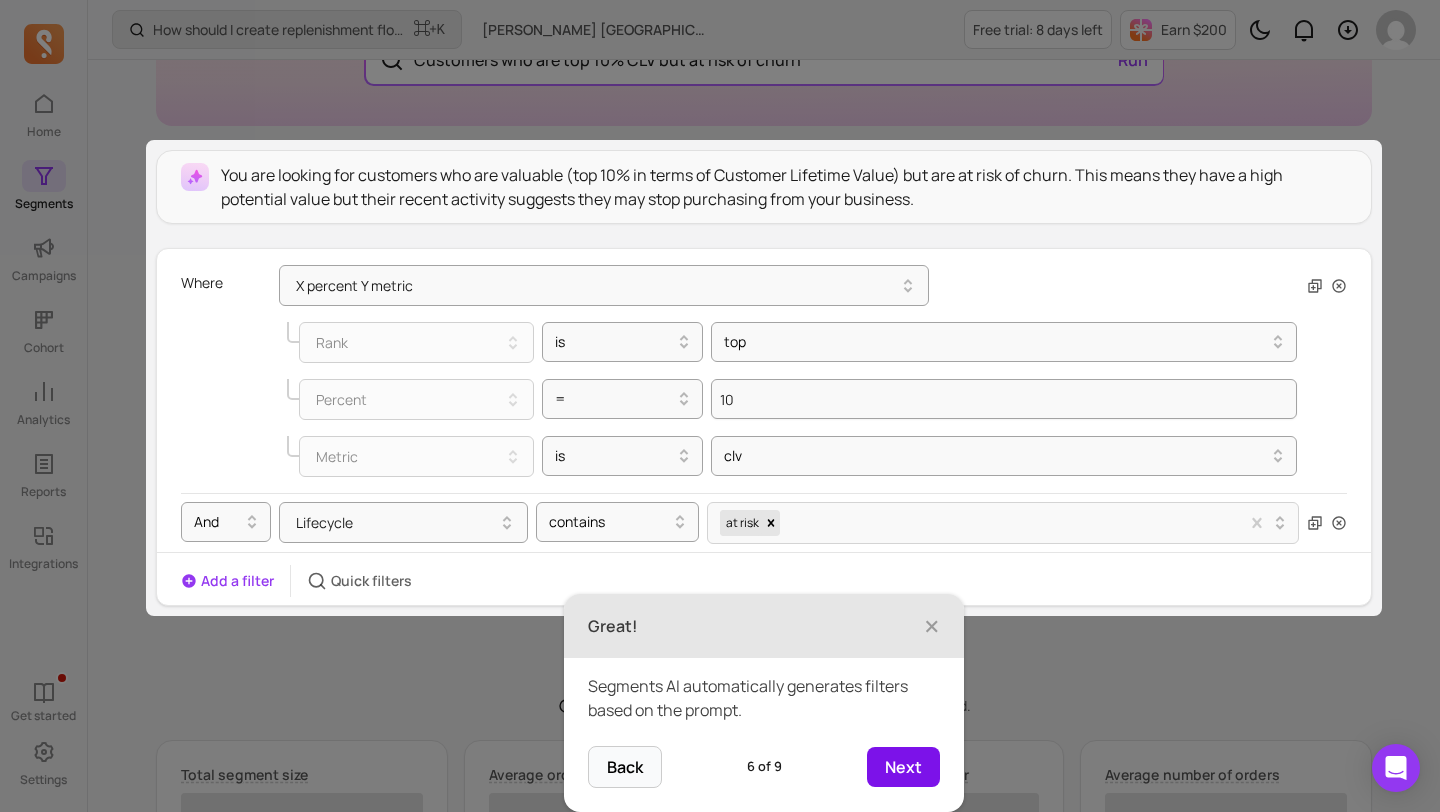 click on "Next" at bounding box center (903, 767) 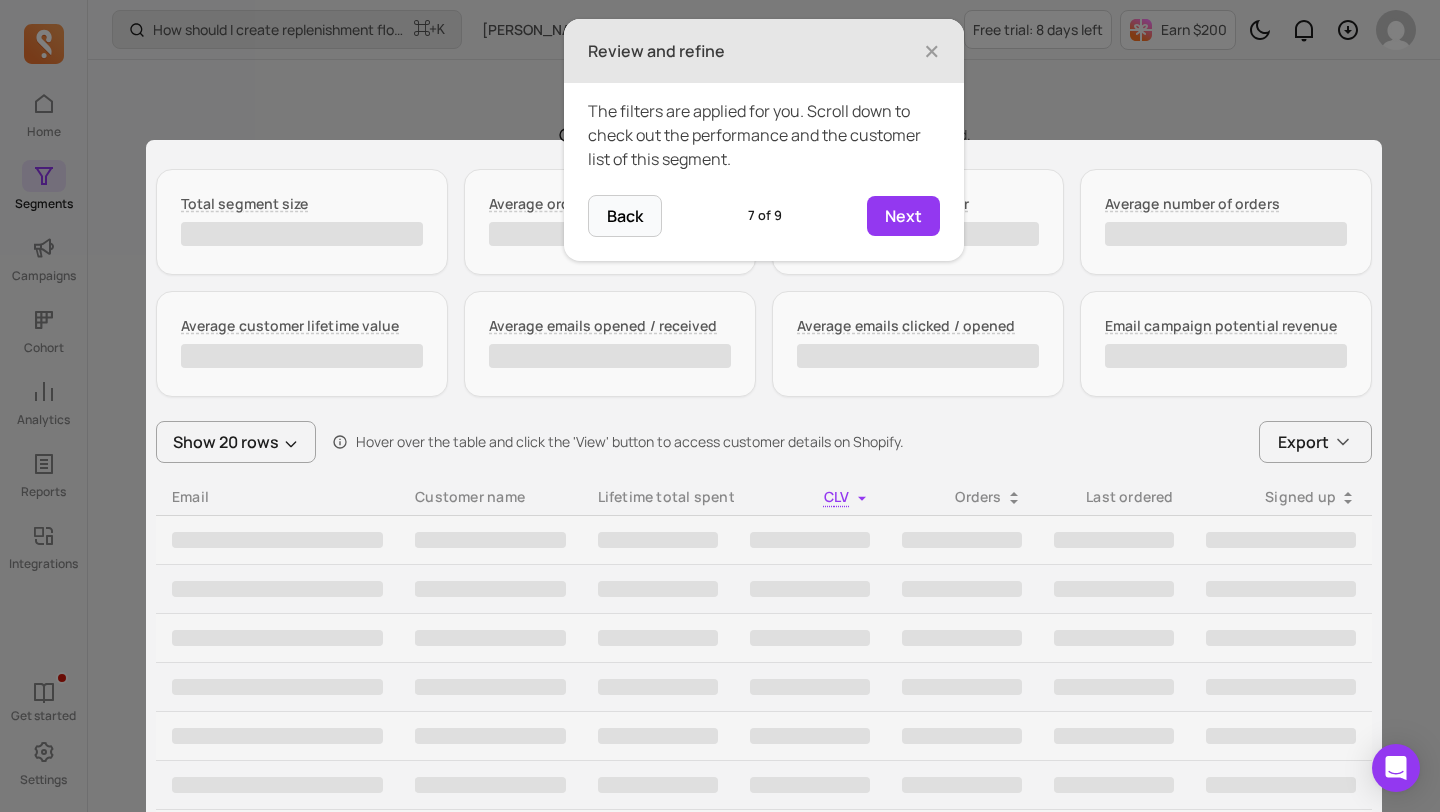 scroll, scrollTop: 878, scrollLeft: 0, axis: vertical 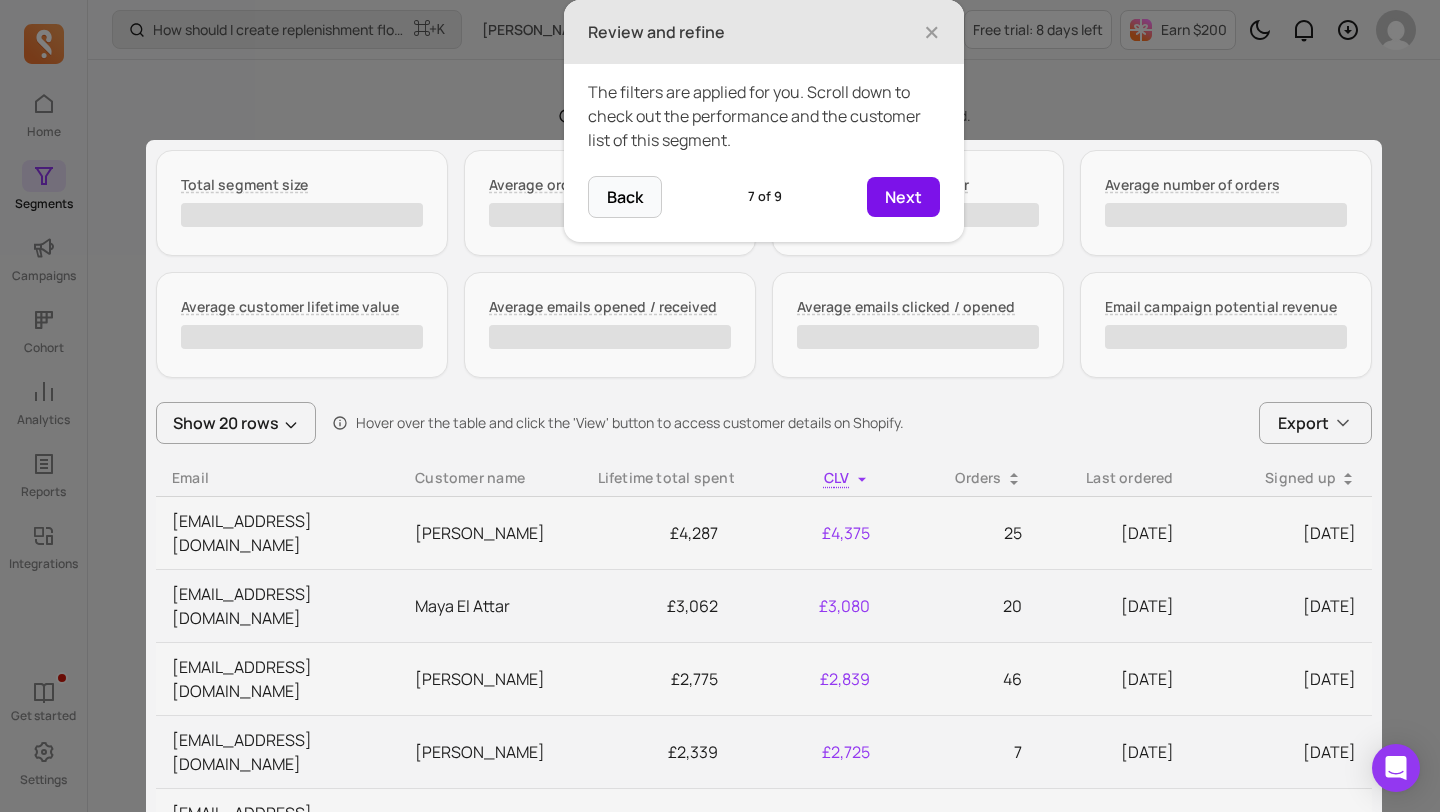 click on "Next" at bounding box center [903, 197] 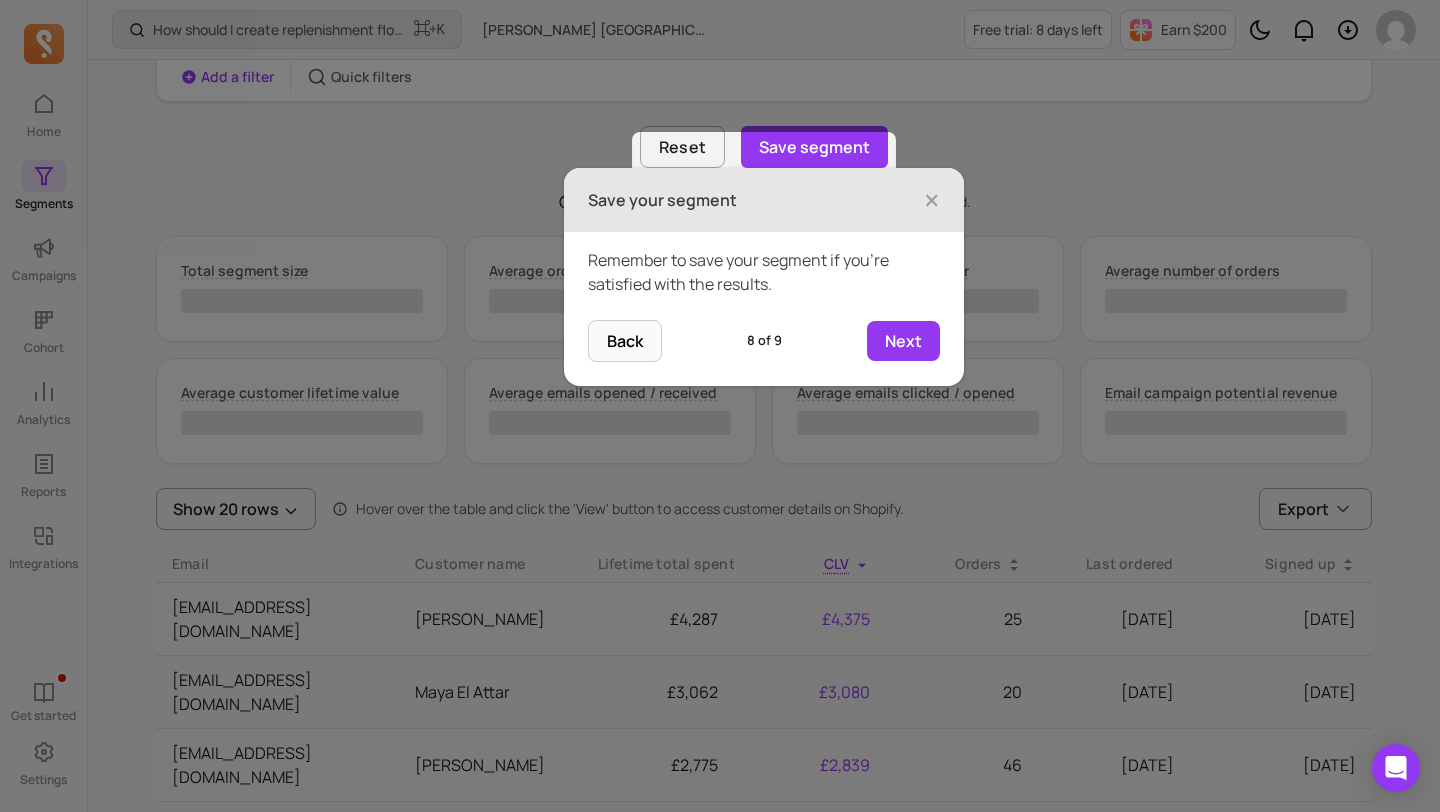 scroll, scrollTop: 768, scrollLeft: 0, axis: vertical 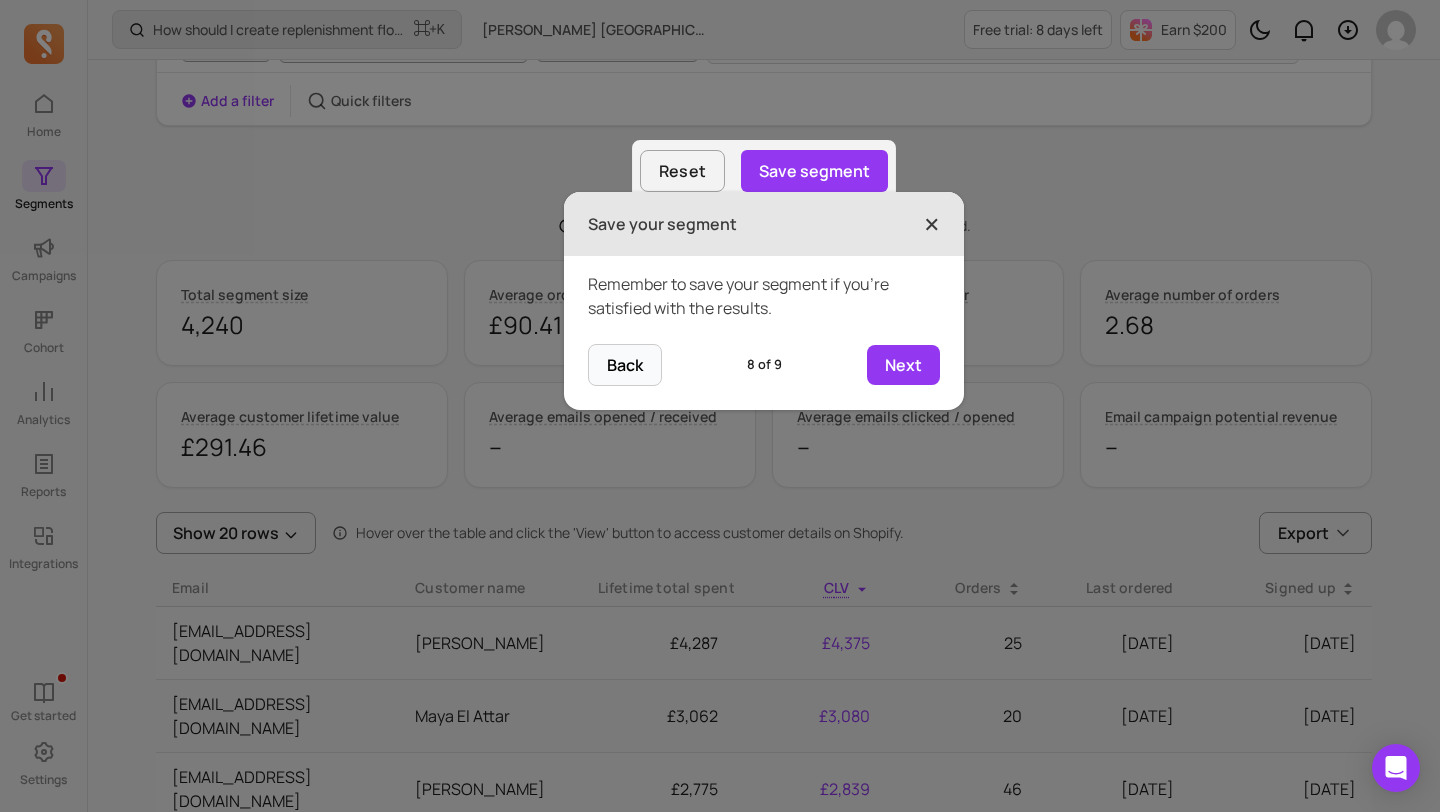 click on "×" at bounding box center (932, 224) 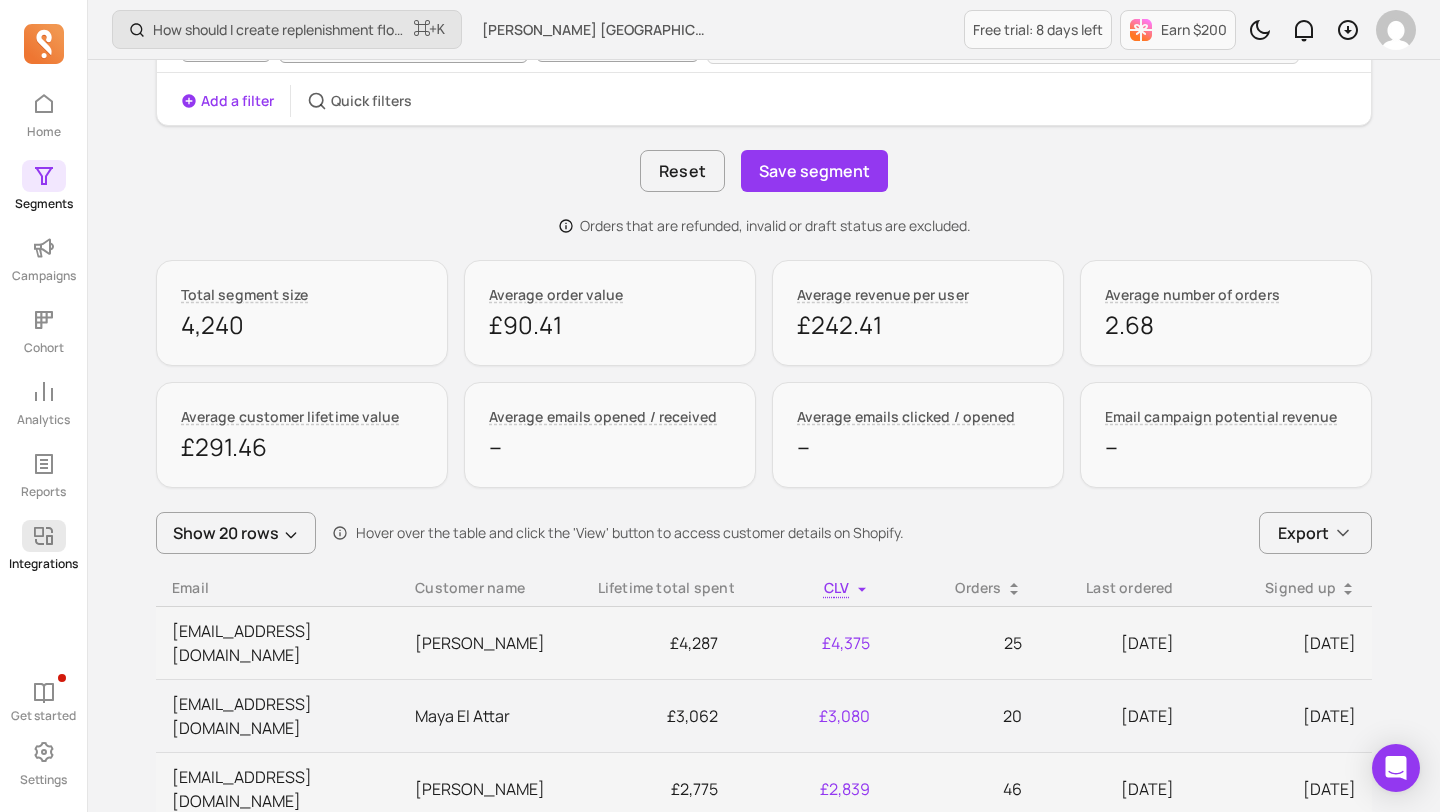 click on "Integrations" at bounding box center [43, 564] 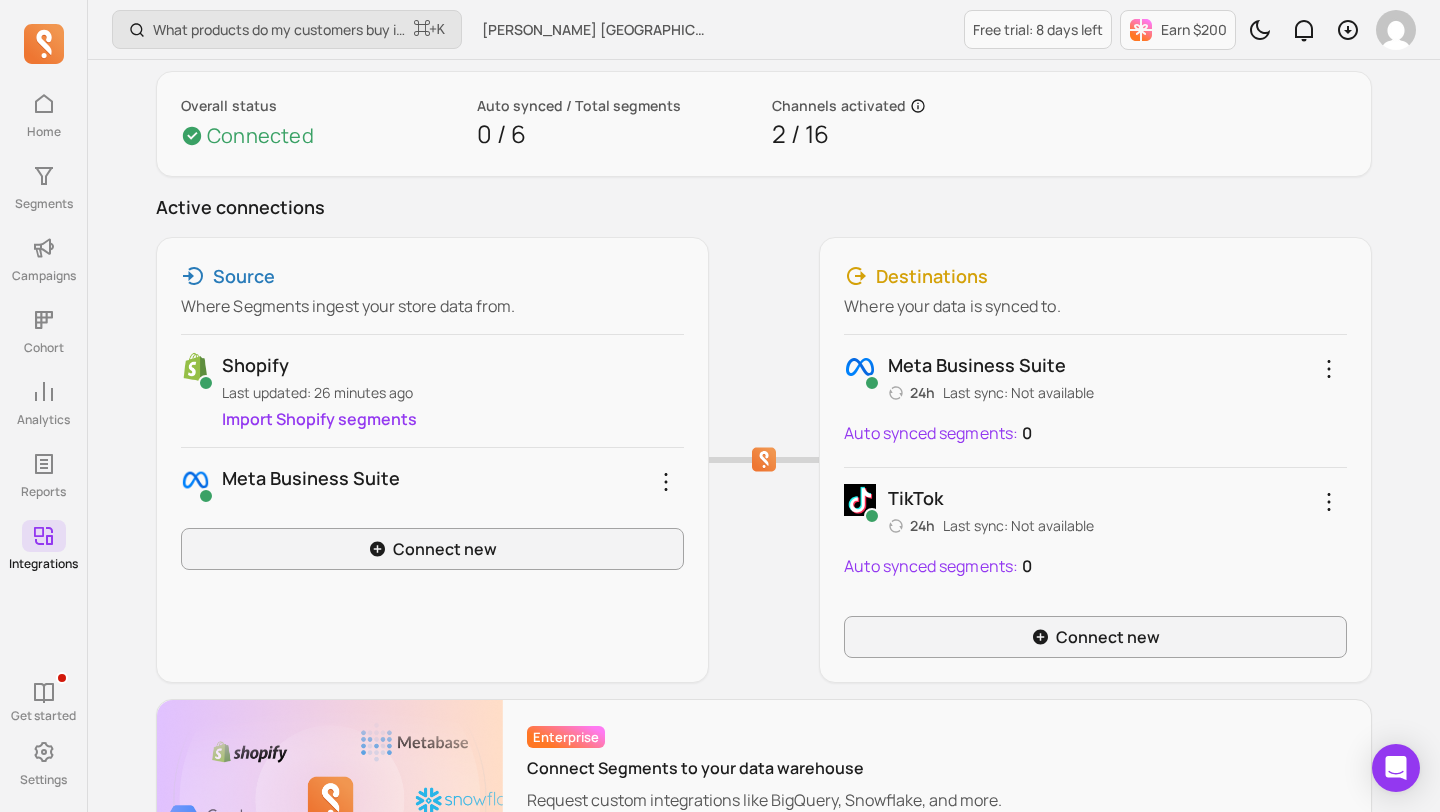 scroll, scrollTop: 299, scrollLeft: 0, axis: vertical 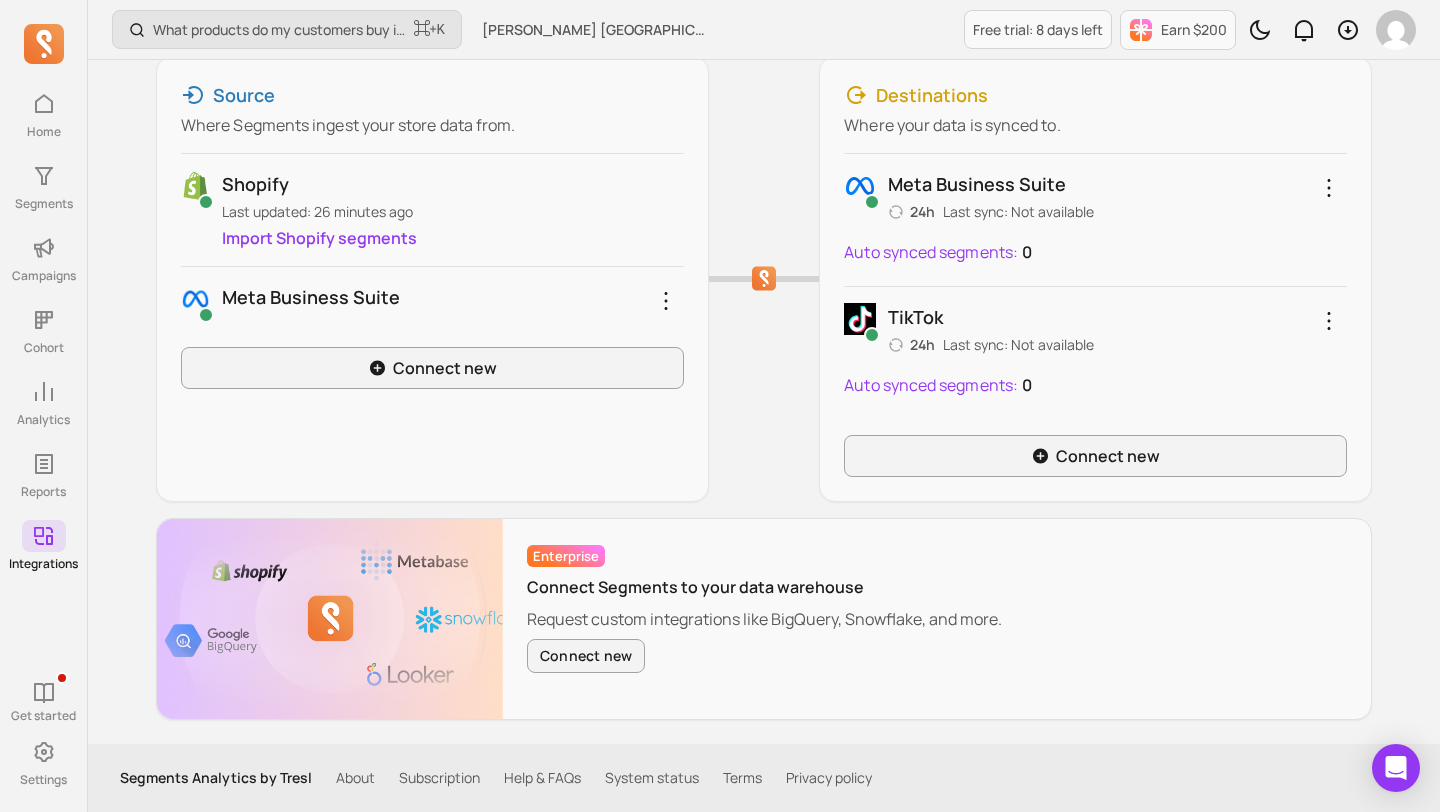 click on "Auto synced segments:" at bounding box center [931, 252] 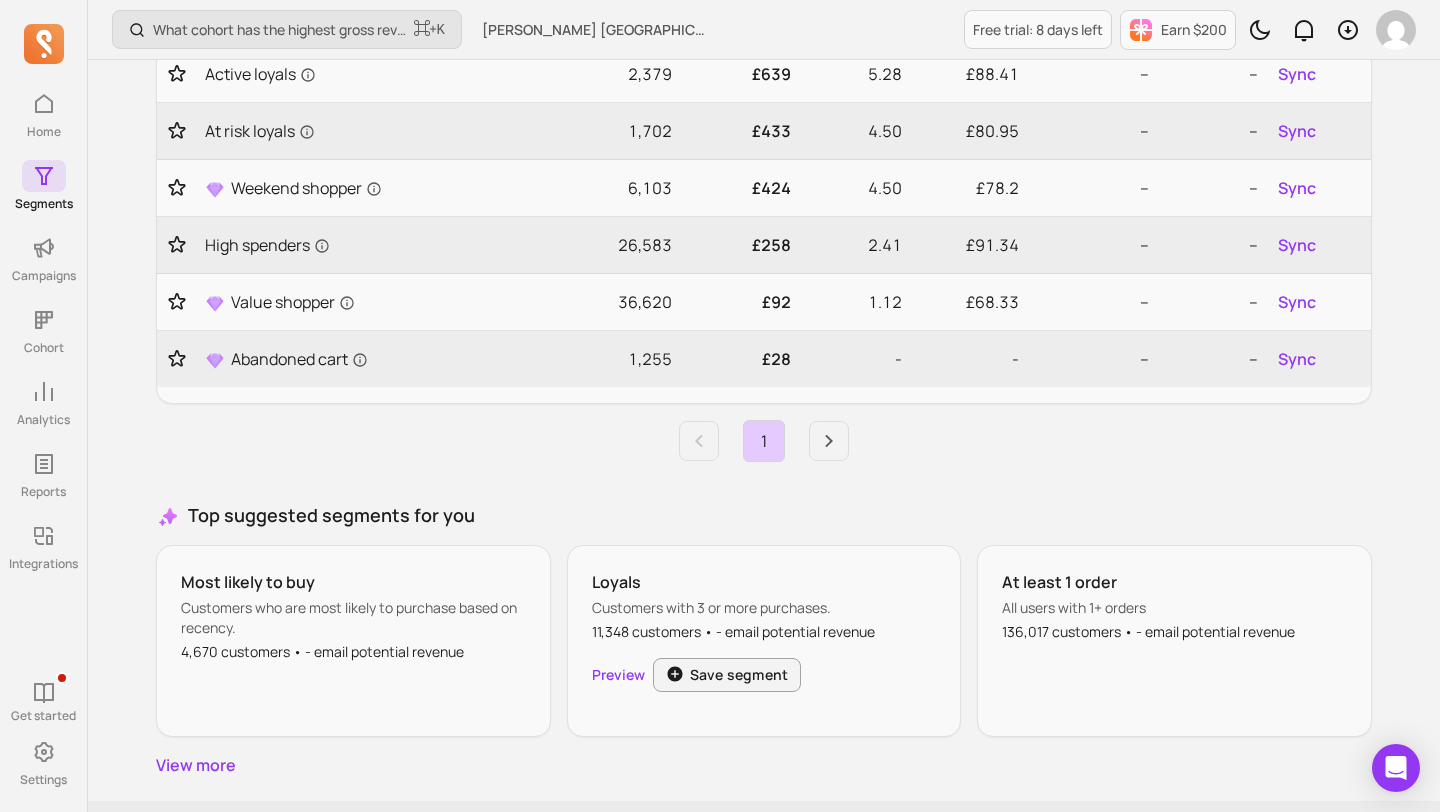 scroll, scrollTop: 279, scrollLeft: 0, axis: vertical 